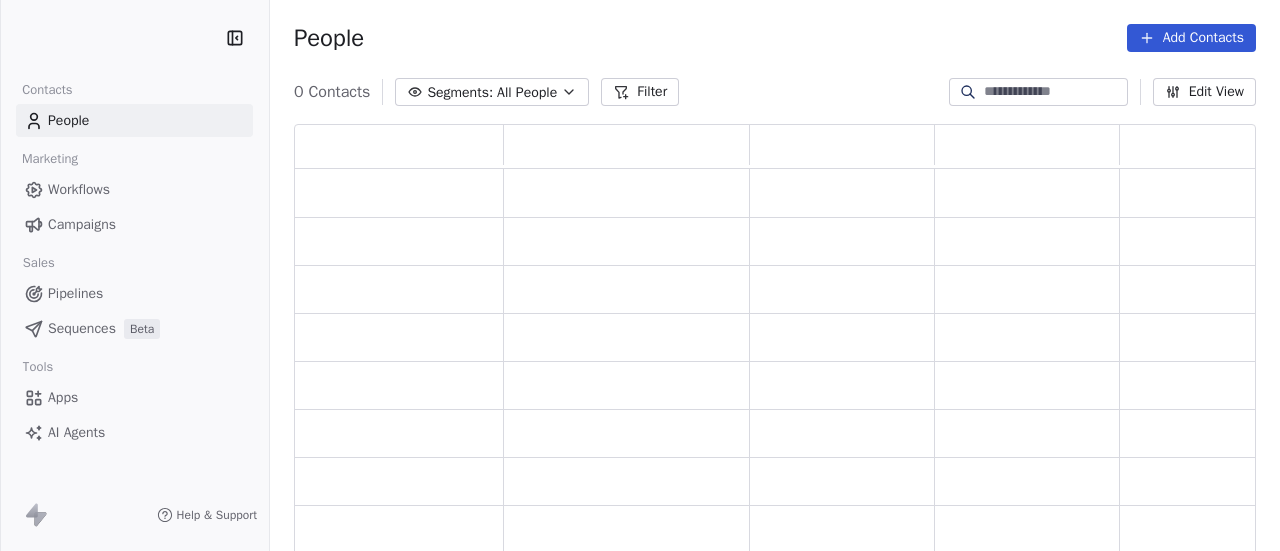 scroll, scrollTop: 0, scrollLeft: 0, axis: both 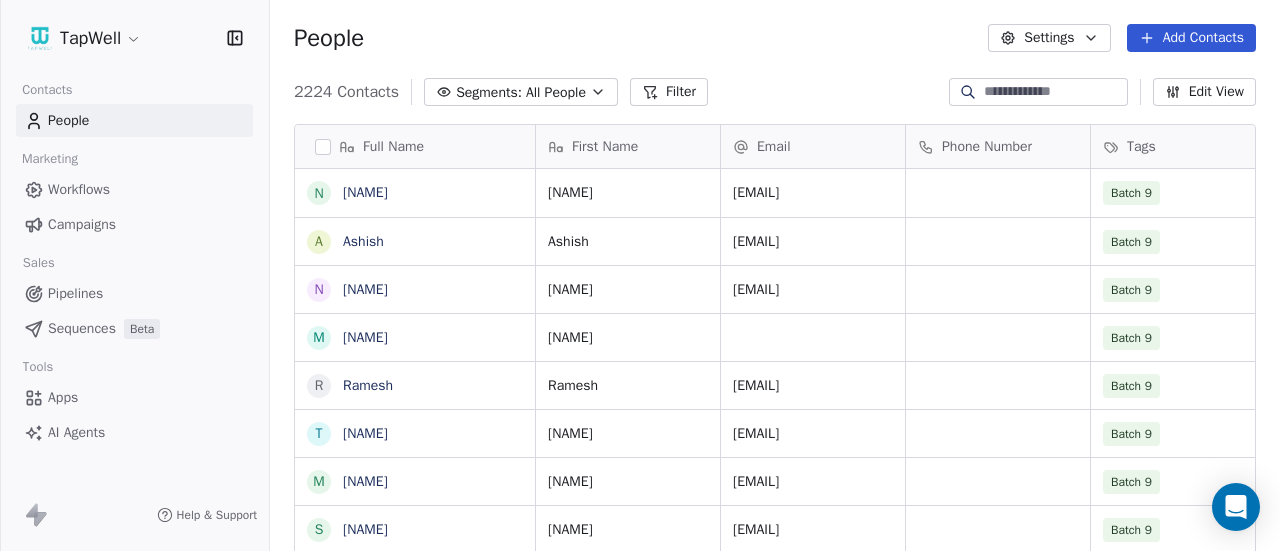 click on "Campaigns" at bounding box center (134, 224) 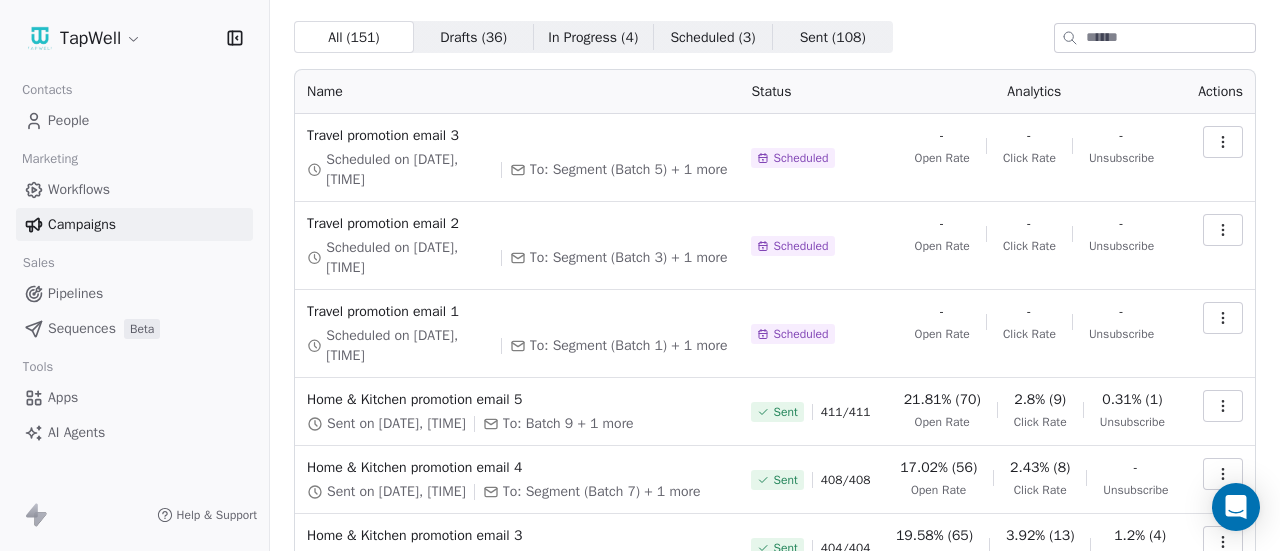 scroll, scrollTop: 54, scrollLeft: 0, axis: vertical 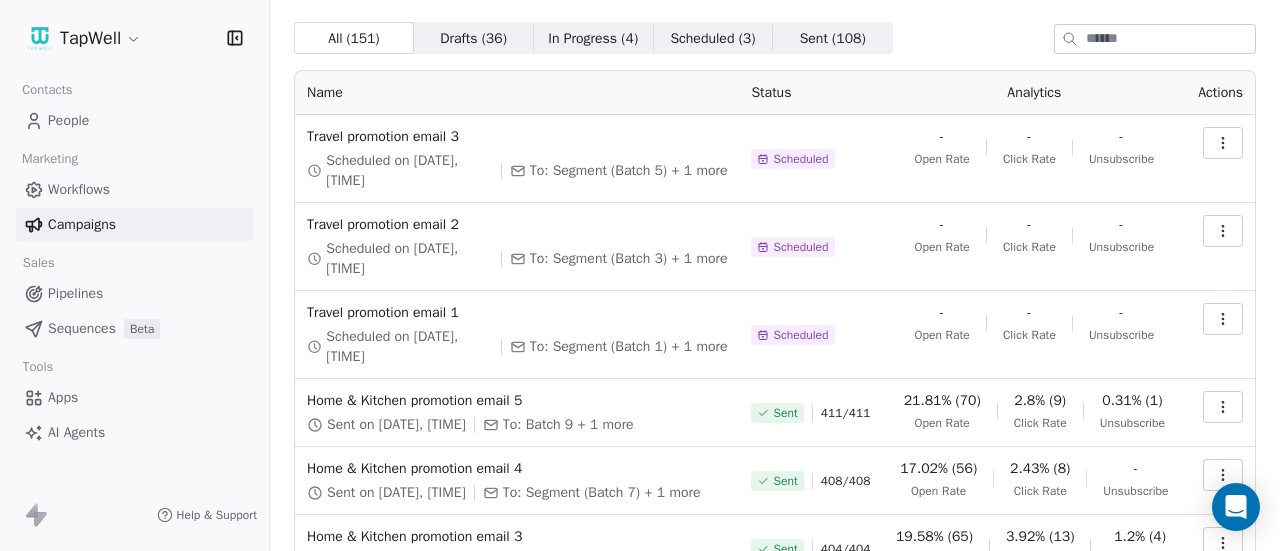 click at bounding box center [1223, 319] 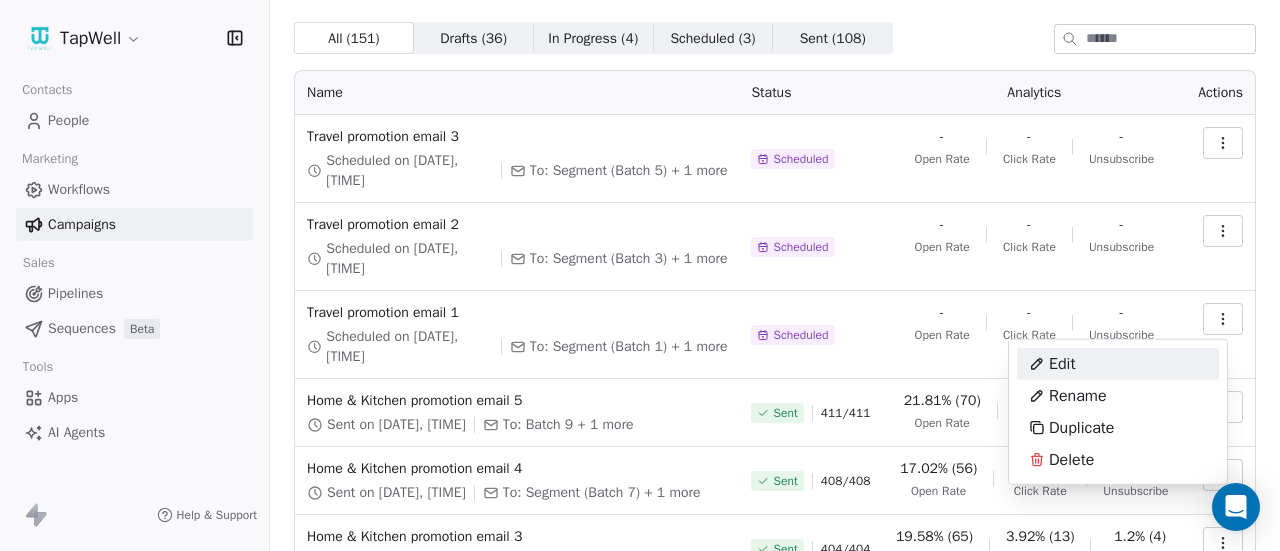 click on "Edit" at bounding box center (1118, 364) 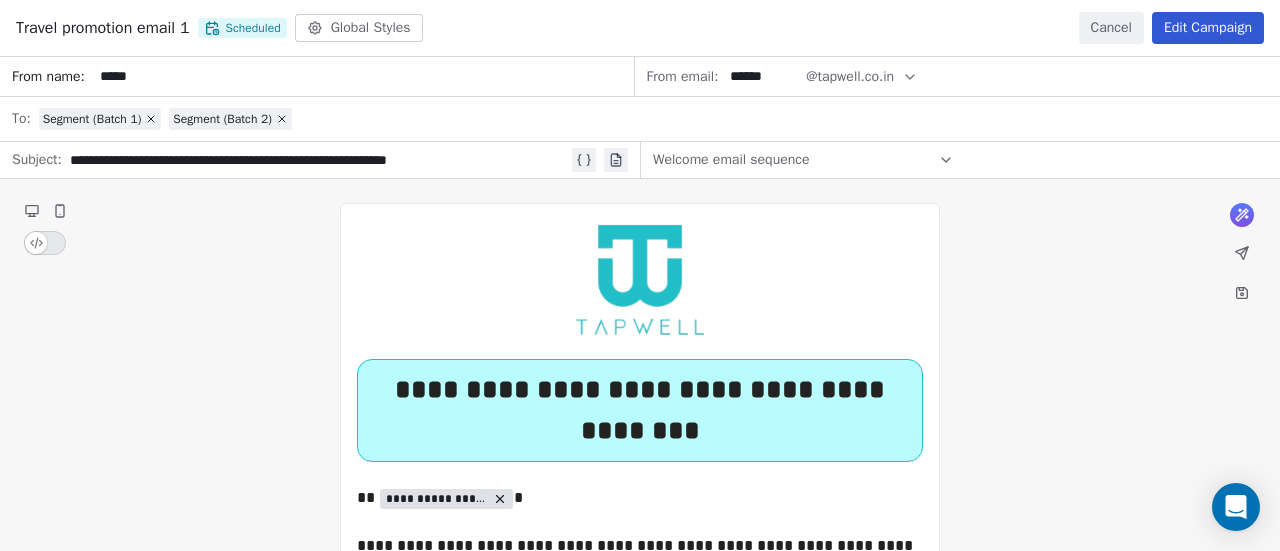 click on "Edit Campaign" at bounding box center (1208, 28) 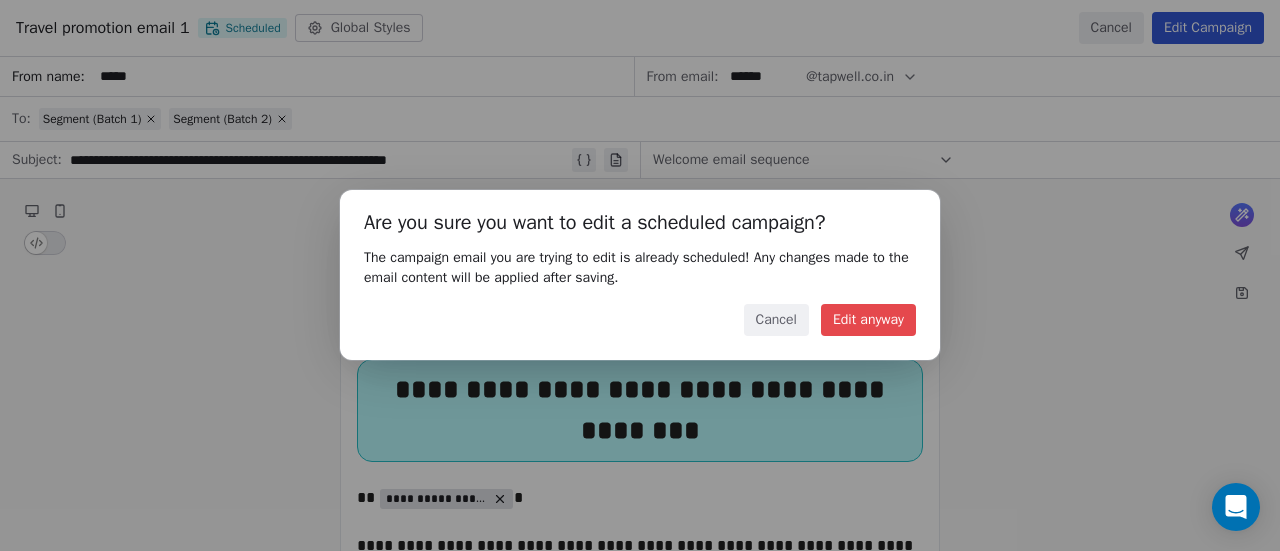 click on "Edit anyway" at bounding box center [868, 320] 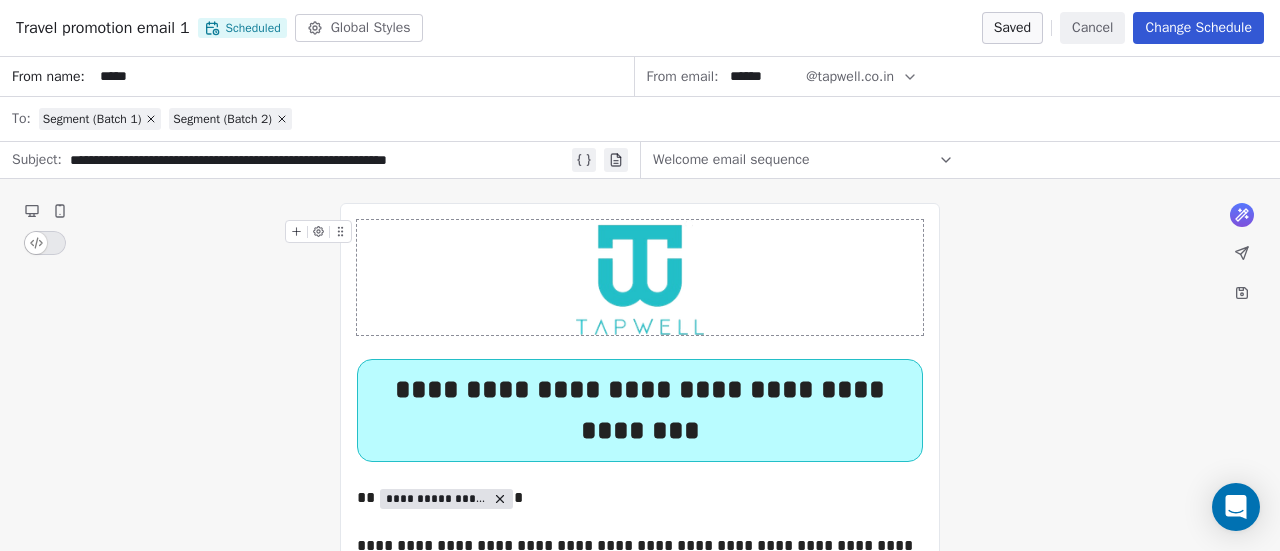 click on "Change Schedule" at bounding box center [1198, 28] 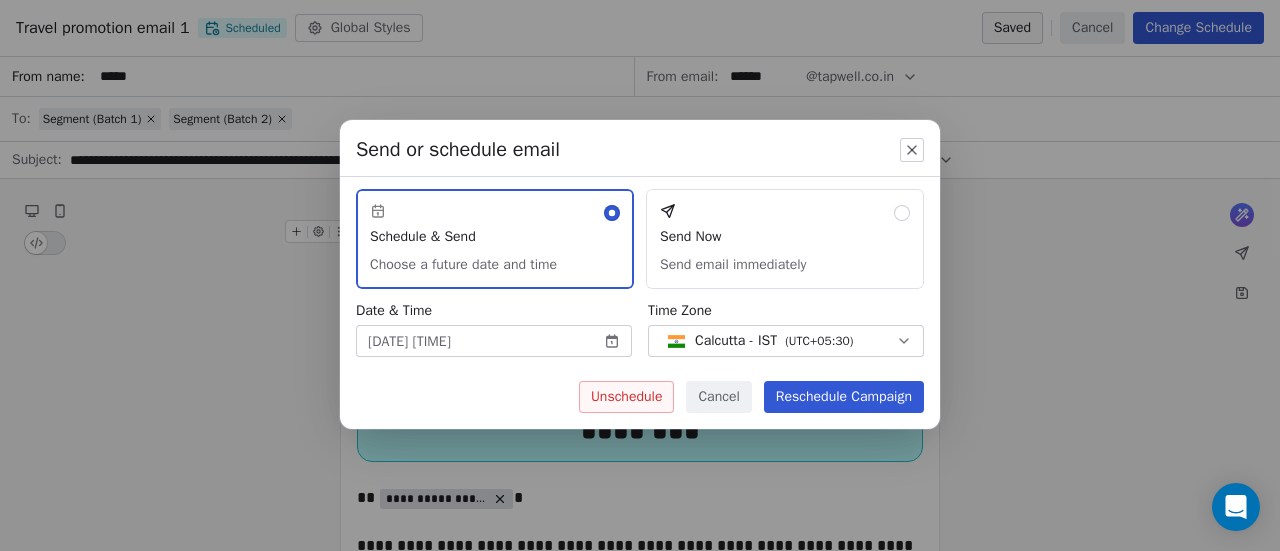 click on "TapWell Contacts People Marketing Workflows Campaigns Sales Pipelines Sequences Beta Tools Apps AI Agents Help & Support Campaigns  Create new campaign All ( 151 ) All ( 151 ) Drafts ( 36 ) Drafts ( 36 ) In Progress ( 4 ) In Progress ( 4 ) Scheduled ( 3 ) Scheduled ( 3 ) Sent ( 108 ) Sent ( 108 ) Name Status Analytics Actions Travel promotion email 3 Scheduled on Jul 17, 2025, 5:00 PM To: Segment (Batch 5) + 1 more Scheduled - Open Rate - Click Rate - Unsubscribe Travel promotion email 2 Scheduled on Jul 17, 2025, 12:30 PM To: Segment (Batch 3) + 1 more Scheduled - Open Rate - Click Rate - Unsubscribe Travel promotion email 1 Scheduled on Jul 17, 2025, 10:30 PM To: Segment (Batch 1) + 1 more Scheduled - Open Rate - Click Rate - Unsubscribe Home & Kitchen promotion email 5 Sent on Jul 14, 2025, 6:54 PM To: Batch 9 + 1 more Sent 411 / 411 21.81% (70) Open Rate 2.8% (9) Click Rate 0.31% (1) Unsubscribe Home & Kitchen promotion email 4 Sent on Jul 14, 2025, 3:13 PM To: Segment (Batch 7) + 1 more Sent 408 / 408" at bounding box center [640, 275] 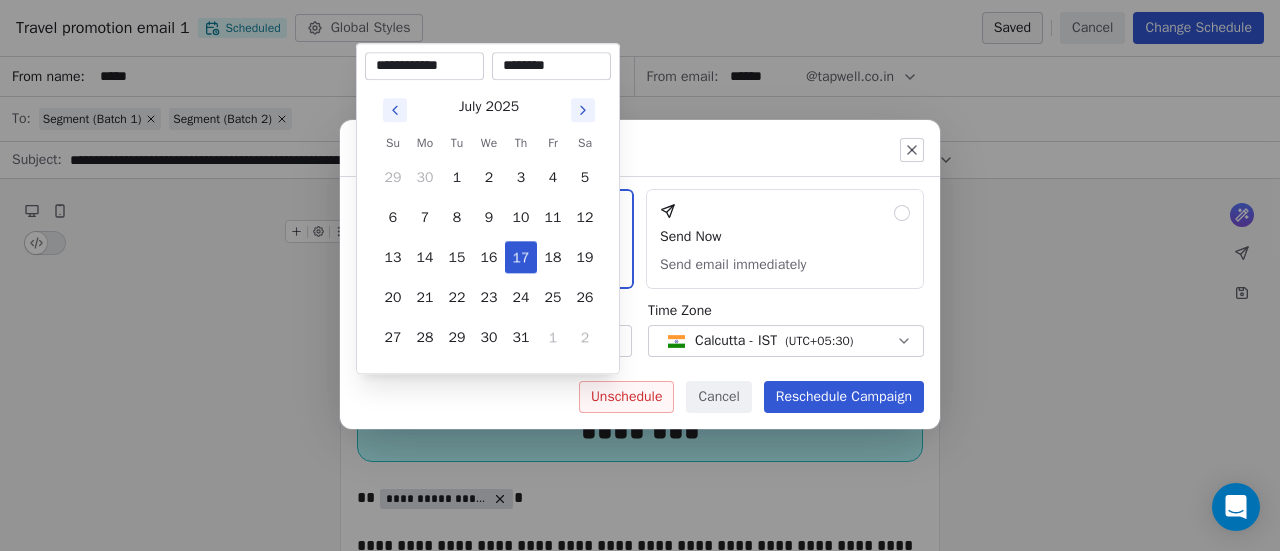click on "Send or schedule email Schedule & Send Choose a future date and time Send Now Send email immediately Date & Time Jul 17, 2025 10:30 PM Time Zone Calcutta - IST ( UTC+05:30 ) Unschedule Cancel Reschedule Campaign" at bounding box center (640, 275) 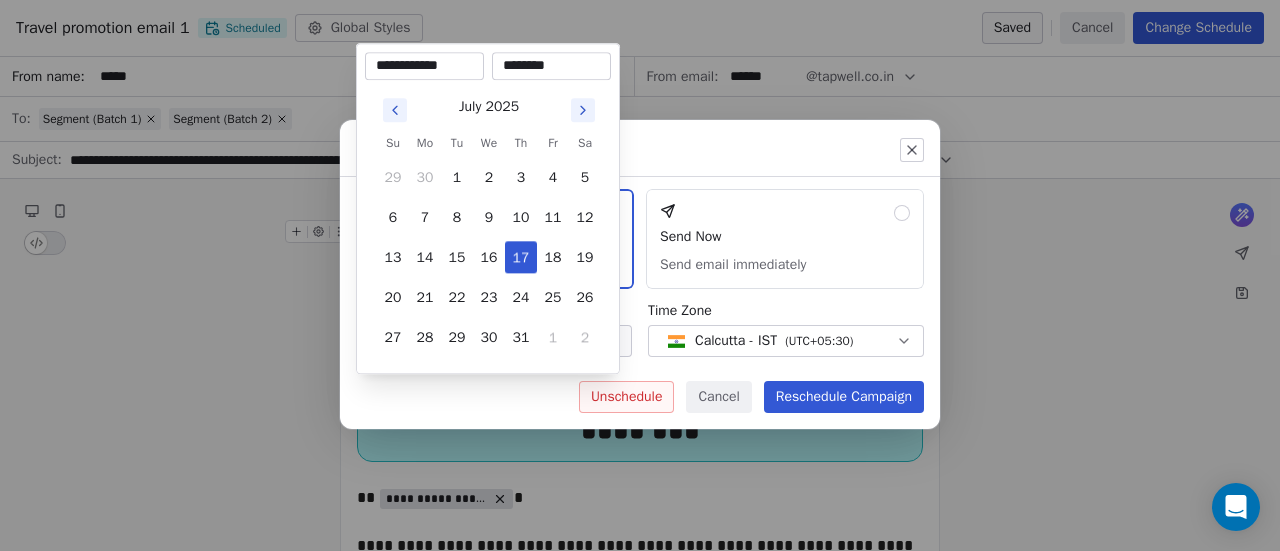 click on "TapWell Contacts People Marketing Workflows Campaigns Sales Pipelines Sequences Beta Tools Apps AI Agents Help & Support Campaigns  Create new campaign All ( 151 ) All ( 151 ) Drafts ( 36 ) Drafts ( 36 ) In Progress ( 4 ) In Progress ( 4 ) Scheduled ( 3 ) Scheduled ( 3 ) Sent ( 108 ) Sent ( 108 ) Name Status Analytics Actions Travel promotion email 3 Scheduled on Jul 17, 2025, 5:00 PM To: Segment (Batch 5) + 1 more Scheduled - Open Rate - Click Rate - Unsubscribe Travel promotion email 2 Scheduled on Jul 17, 2025, 12:30 PM To: Segment (Batch 3) + 1 more Scheduled - Open Rate - Click Rate - Unsubscribe Travel promotion email 1 Scheduled on Jul 17, 2025, 10:30 PM To: Segment (Batch 1) + 1 more Scheduled - Open Rate - Click Rate - Unsubscribe Home & Kitchen promotion email 5 Sent on Jul 14, 2025, 6:54 PM To: Batch 9 + 1 more Sent 411 / 411 21.81% (70) Open Rate 2.8% (9) Click Rate 0.31% (1) Unsubscribe Home & Kitchen promotion email 4 Sent on Jul 14, 2025, 3:13 PM To: Segment (Batch 7) + 1 more Sent 408 / 408" at bounding box center [640, 275] 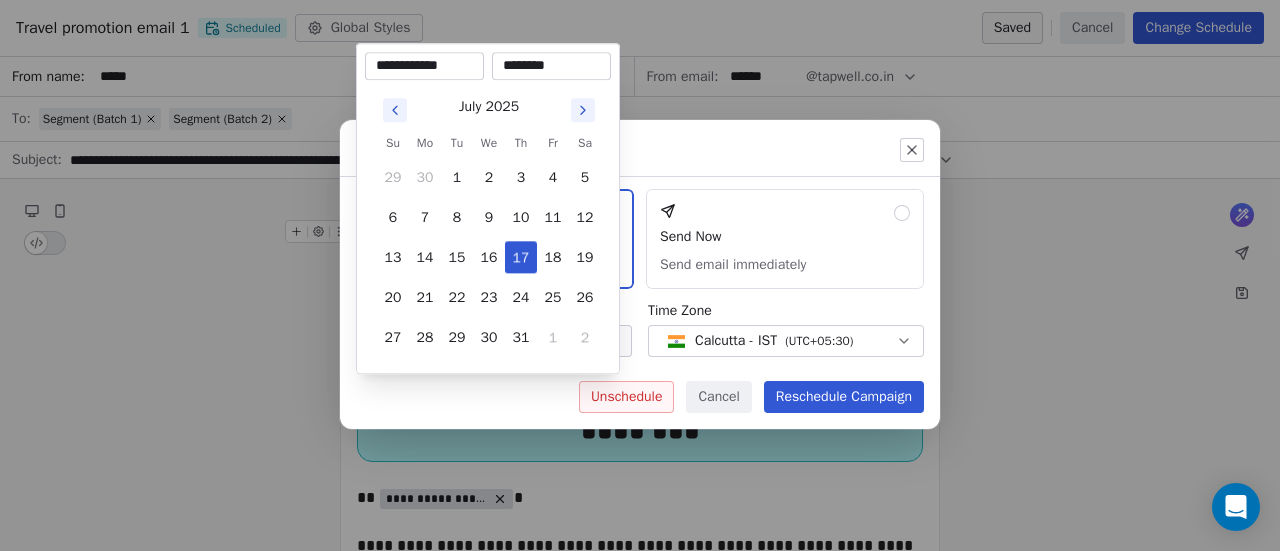 click on "********" at bounding box center [551, 66] 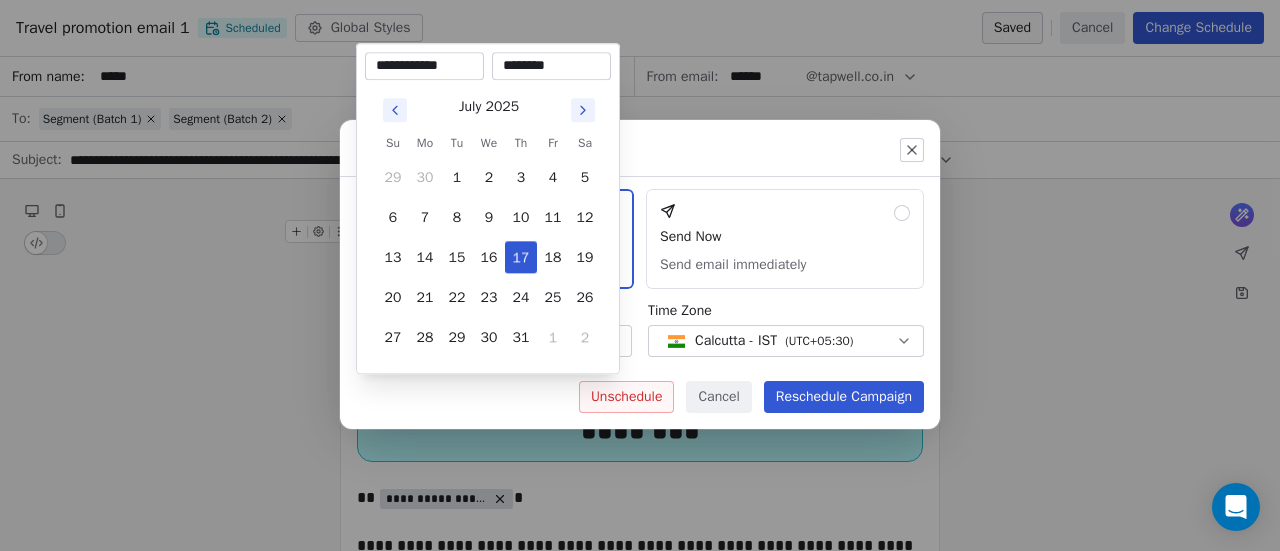 click on "Send or schedule email Schedule & Send Choose a future date and time Send Now Send email immediately Date & Time Jul 17, 2025 12:30 PM Time Zone Calcutta - IST ( UTC+05:30 ) Unschedule Cancel Reschedule Campaign" at bounding box center (640, 275) 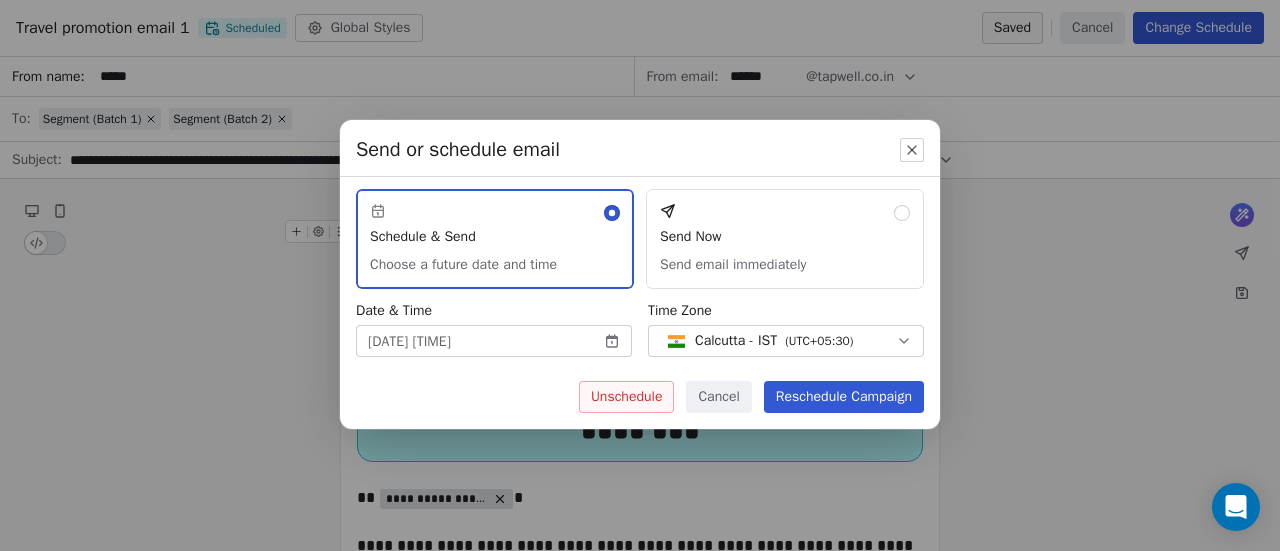 click on "Reschedule Campaign" at bounding box center (844, 397) 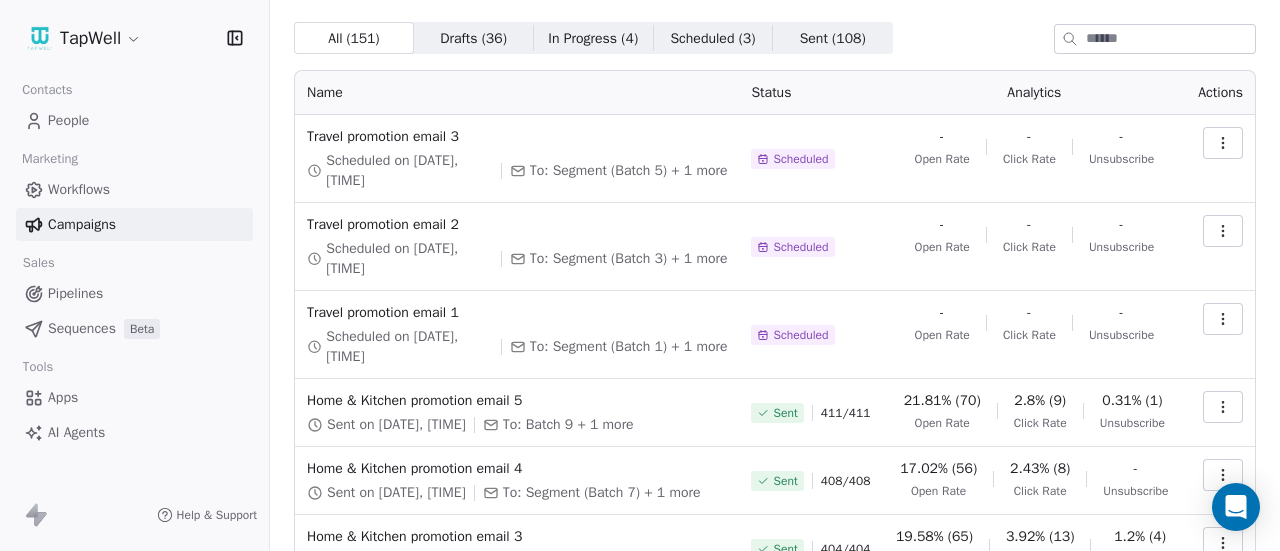 click 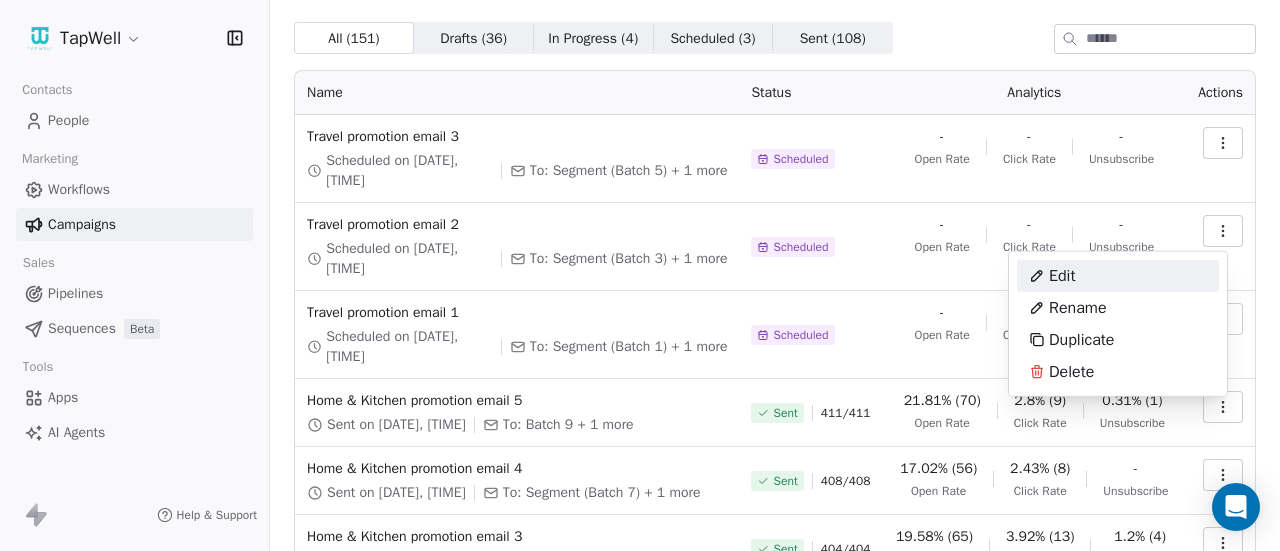 click on "Edit" at bounding box center [1118, 276] 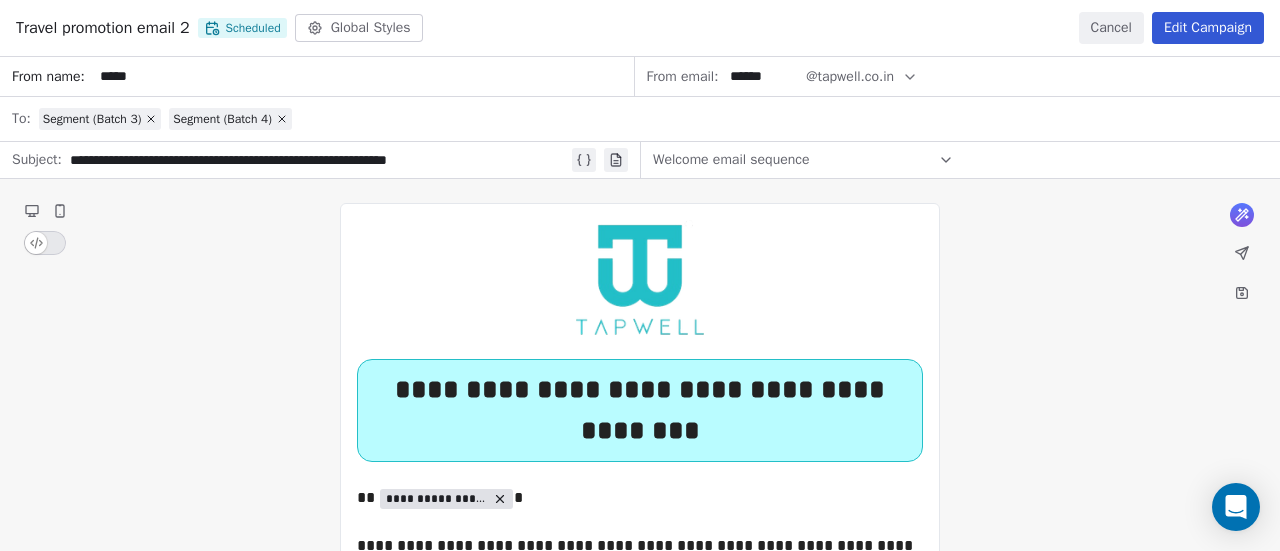click on "Edit Campaign" at bounding box center [1208, 28] 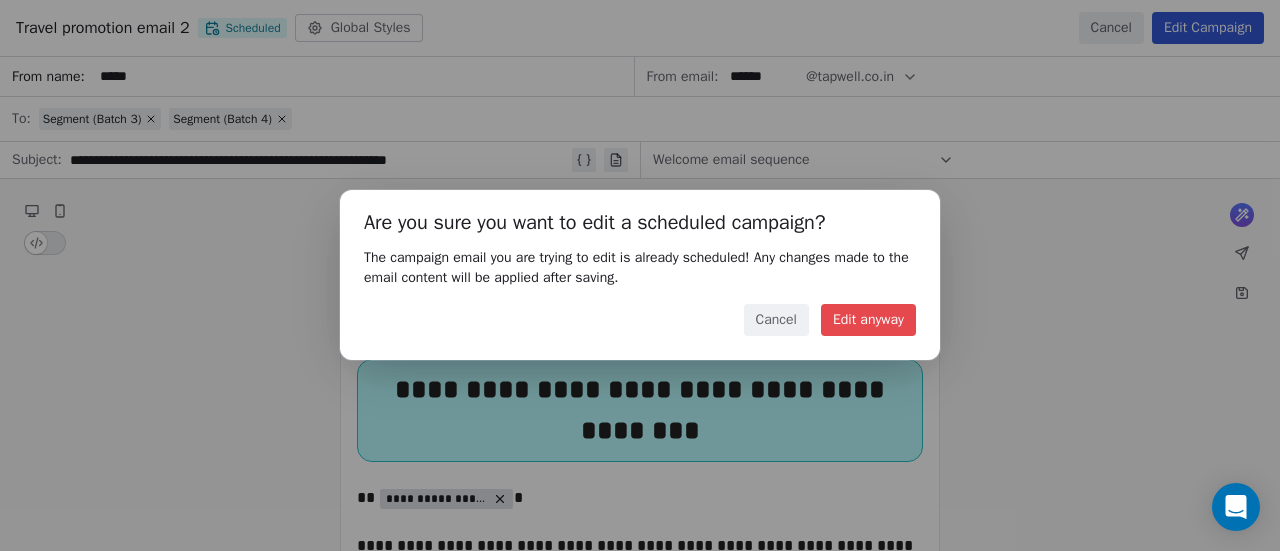 click on "Edit anyway" at bounding box center [868, 320] 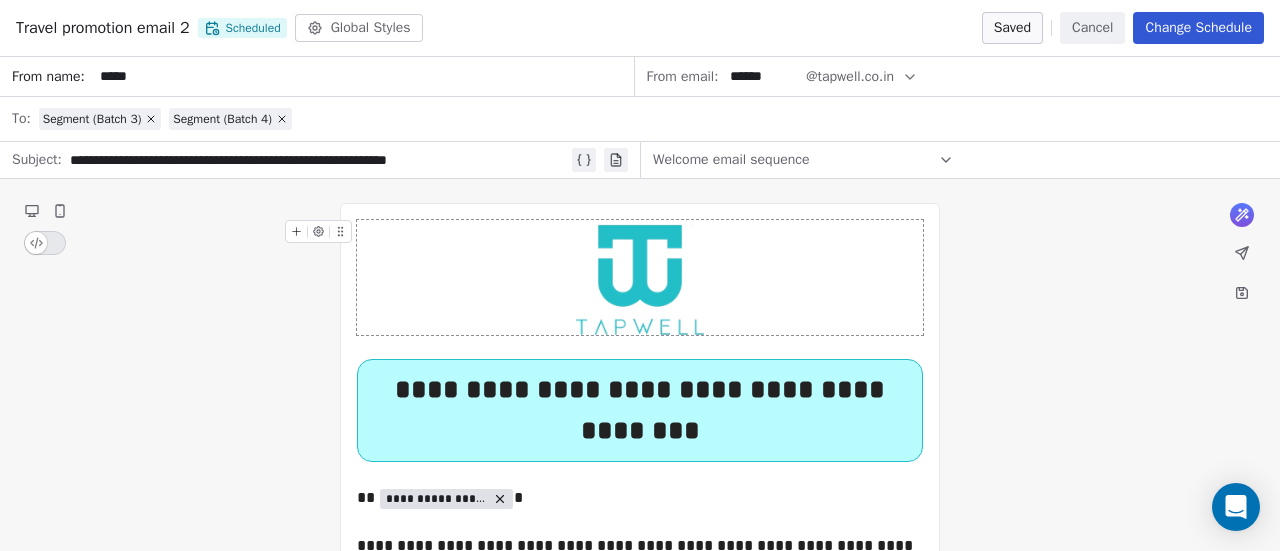 click on "Change Schedule" at bounding box center [1198, 28] 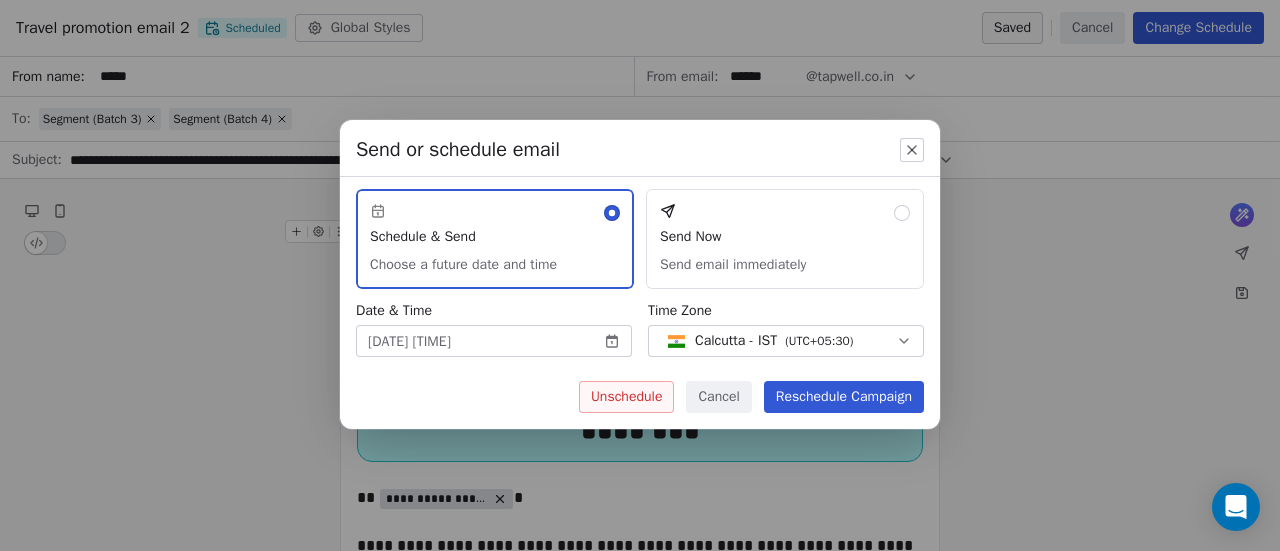 click on "TapWell Contacts People Marketing Workflows Campaigns Sales Pipelines Sequences Beta Tools Apps AI Agents Help & Support Campaigns  Create new campaign All ( 151 ) All ( 151 ) Drafts ( 36 ) Drafts ( 36 ) In Progress ( 4 ) In Progress ( 4 ) Scheduled ( 3 ) Scheduled ( 3 ) Sent ( 108 ) Sent ( 108 ) Name Status Analytics Actions Travel promotion email 3 Scheduled on Jul 17, 2025, 5:00 PM To: Segment (Batch 5) + 1 more Scheduled - Open Rate - Click Rate - Unsubscribe Travel promotion email 2 Scheduled on Jul 17, 2025, 12:30 PM To: Segment (Batch 3) + 1 more Scheduled - Open Rate - Click Rate - Unsubscribe Travel promotion email 1 Scheduled on Jul 17, 2025, 12:30 PM To: Segment (Batch 1) + 1 more Scheduled - Open Rate - Click Rate - Unsubscribe Home & Kitchen promotion email 5 Sent on Jul 14, 2025, 6:54 PM To: Batch 9 + 1 more Sent 411 / 411 21.81% (70) Open Rate 2.8% (9) Click Rate 0.31% (1) Unsubscribe Home & Kitchen promotion email 4 Sent on Jul 14, 2025, 3:13 PM To: Segment (Batch 7) + 1 more Sent 408 / 408" at bounding box center [640, 275] 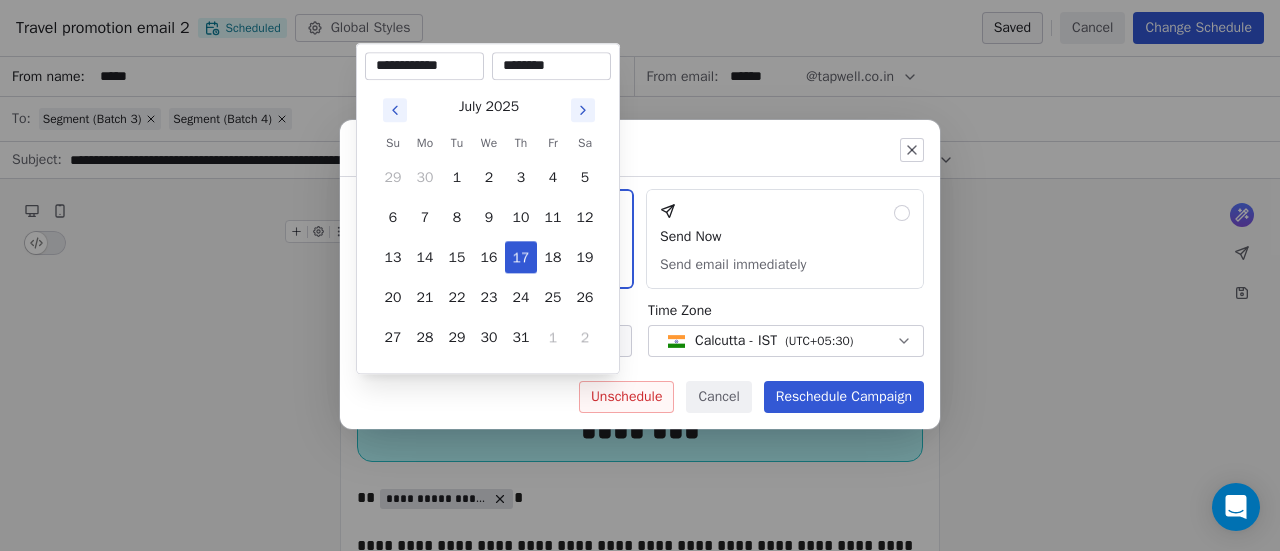 click on "********" at bounding box center (551, 66) 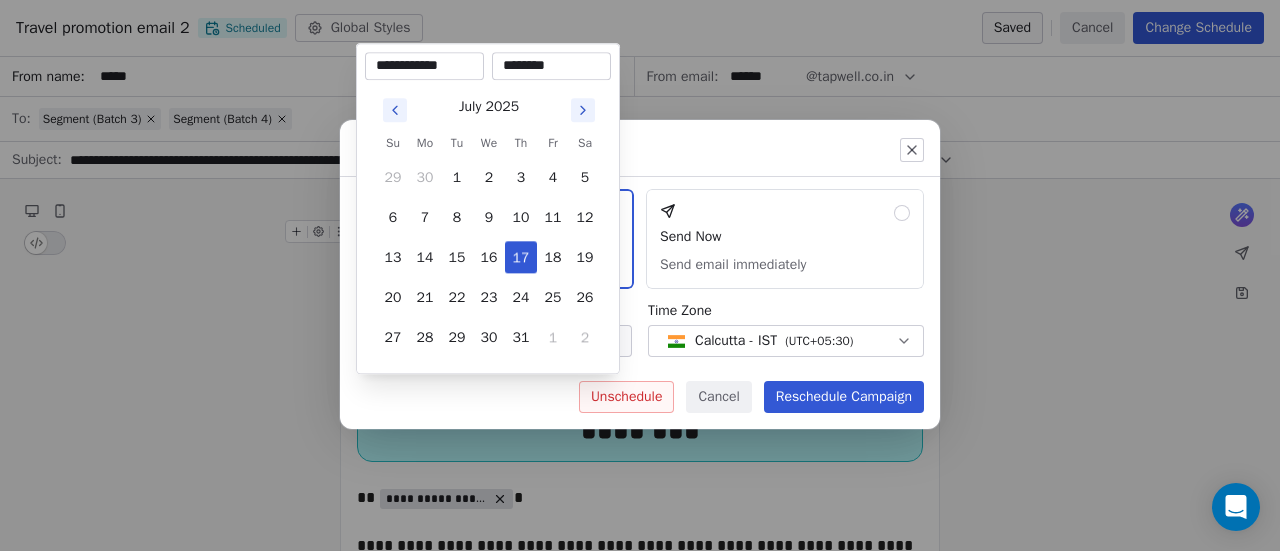 click on "********" at bounding box center [551, 66] 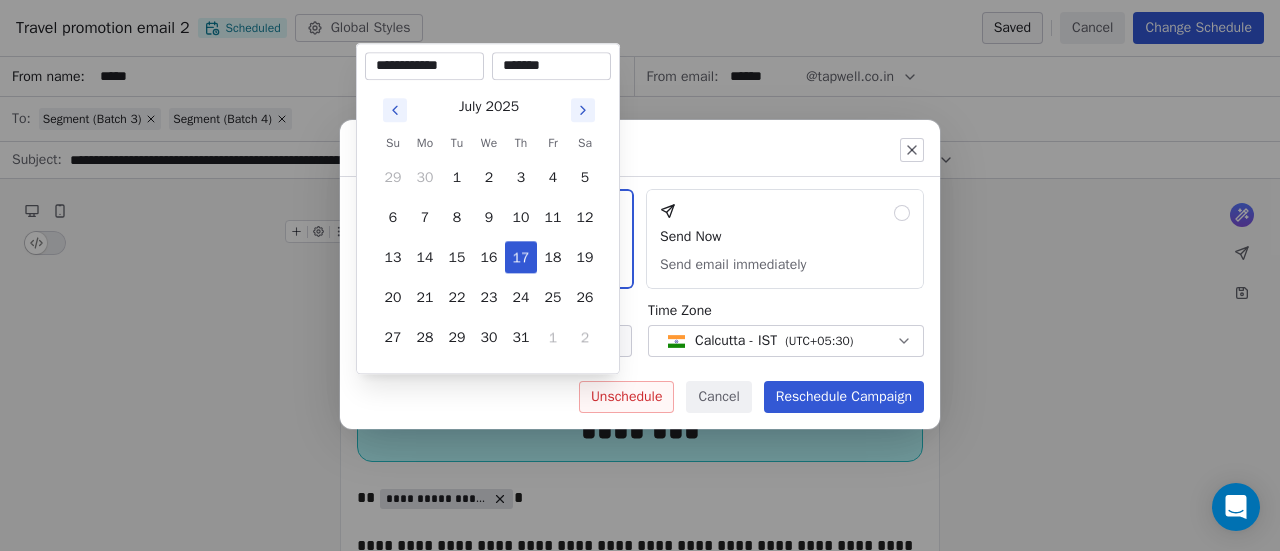 type on "********" 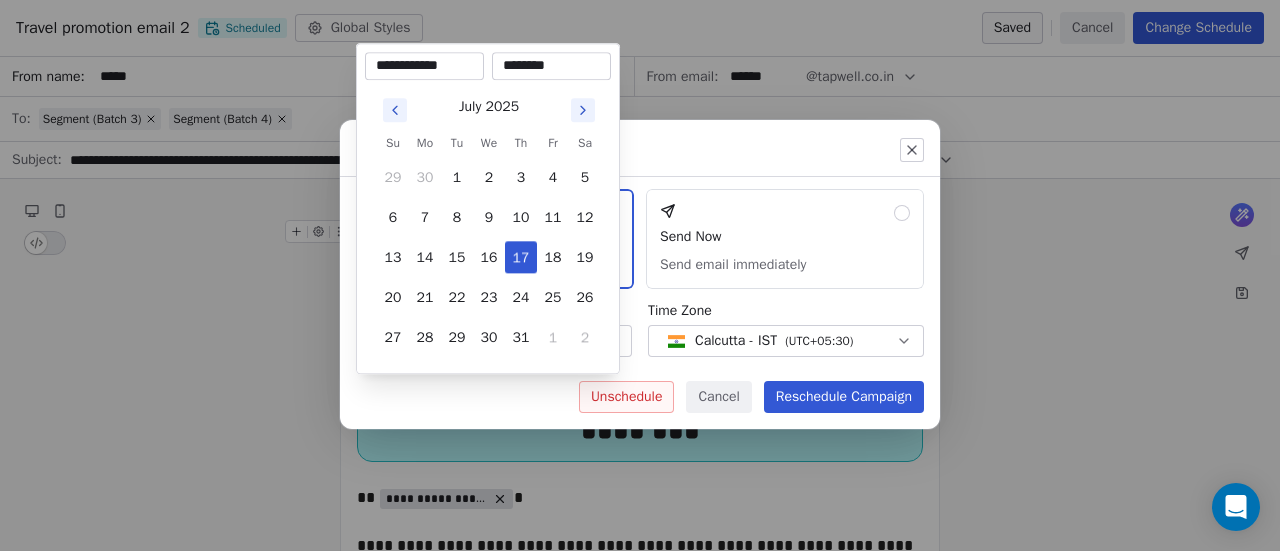 click on "Send or schedule email Schedule & Send Choose a future date and time Send Now Send email immediately Date & Time Jul 17, 2025 02:30 PM Time Zone Calcutta - IST ( UTC+05:30 ) Unschedule Cancel Reschedule Campaign" at bounding box center (640, 275) 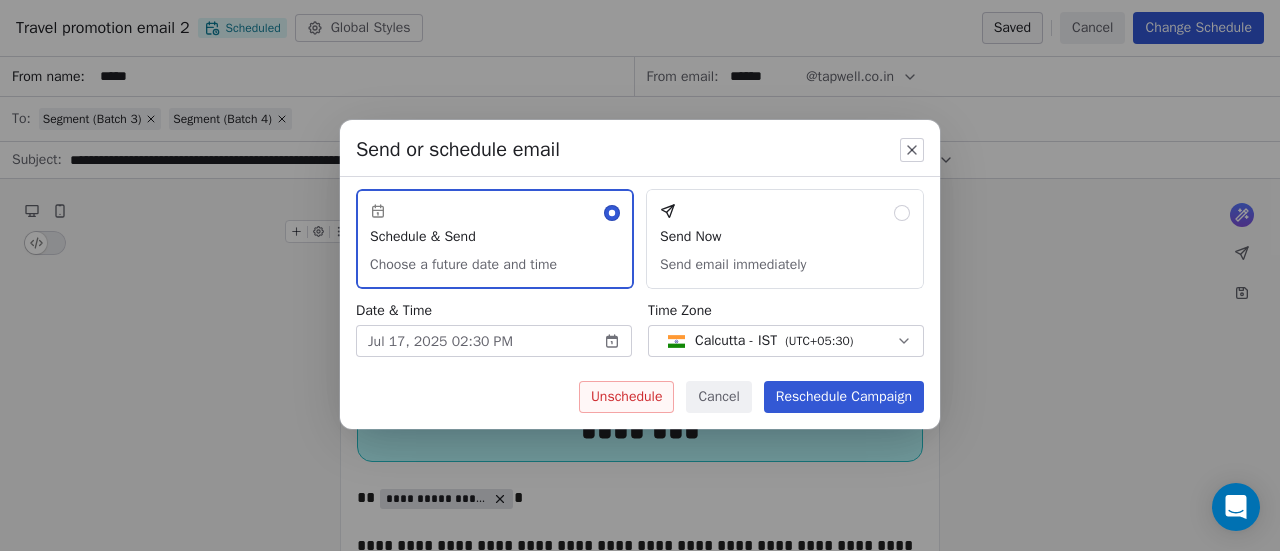 click on "Reschedule Campaign" at bounding box center (844, 397) 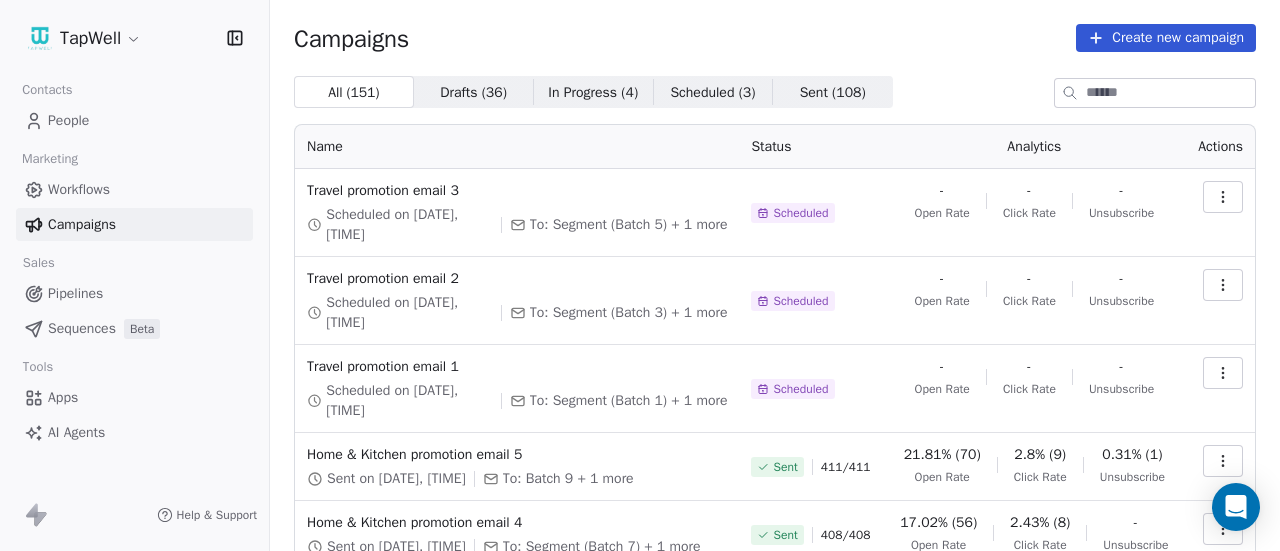 scroll, scrollTop: 0, scrollLeft: 0, axis: both 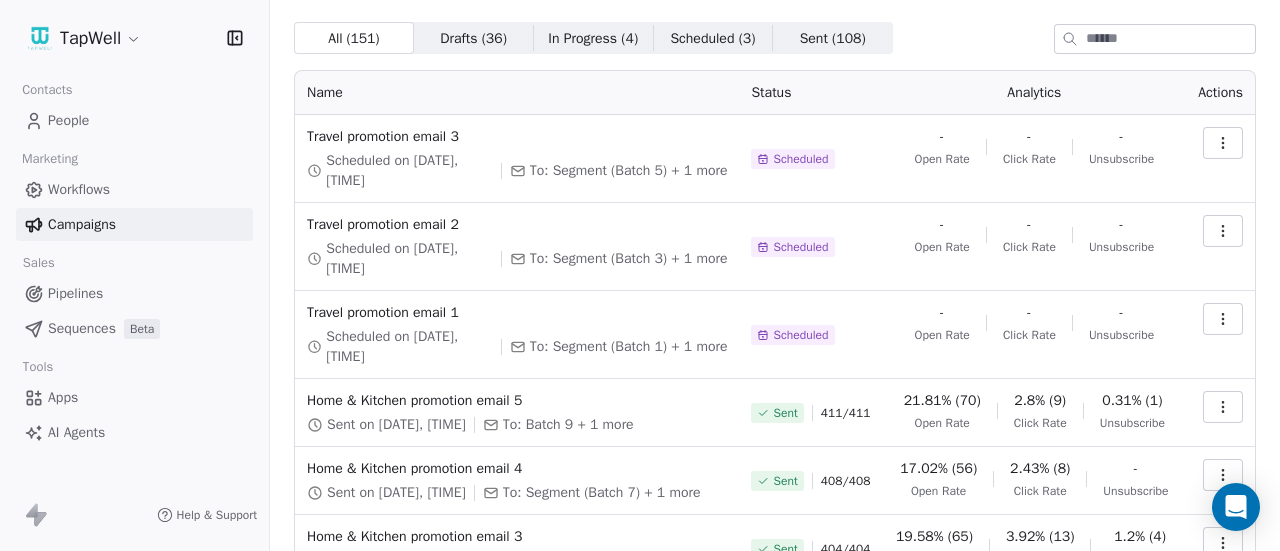 click 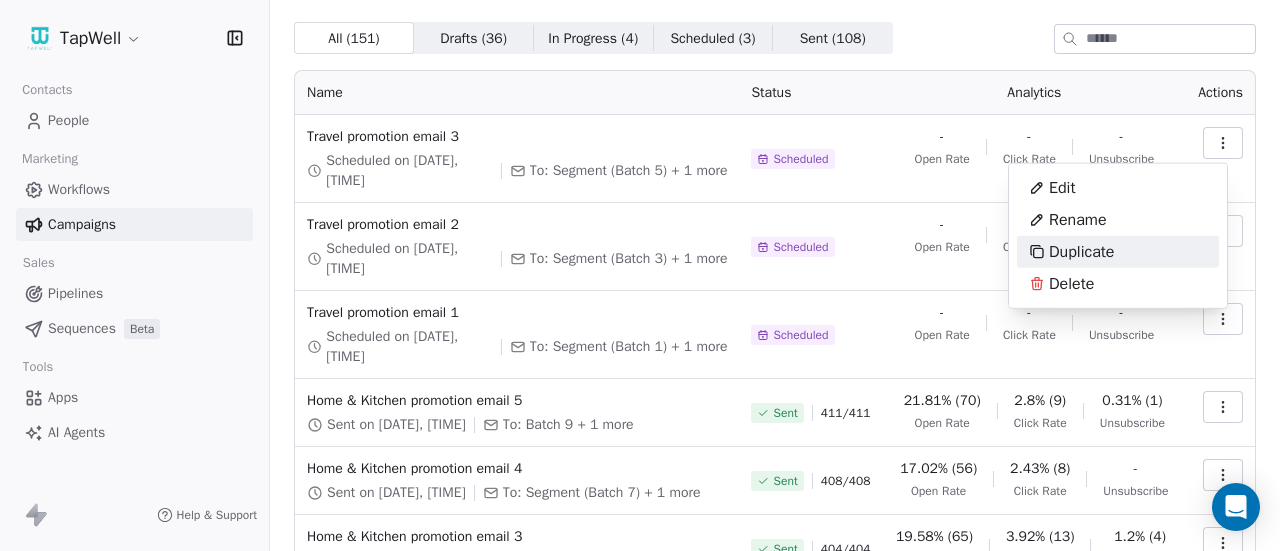 click on "Duplicate" at bounding box center (1081, 252) 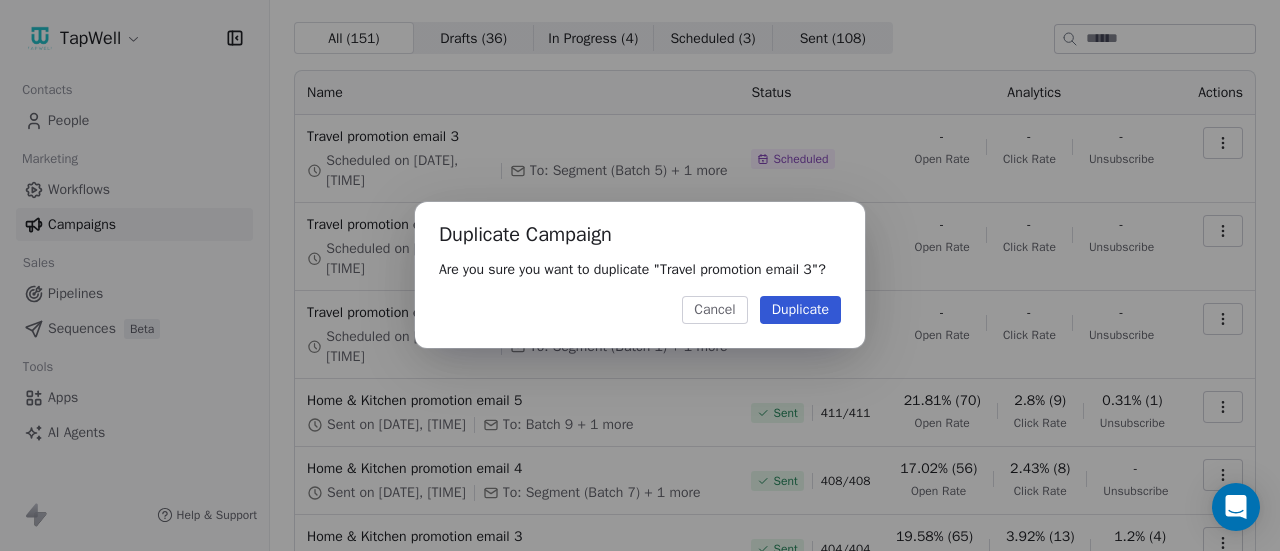 click on "Duplicate" at bounding box center [800, 310] 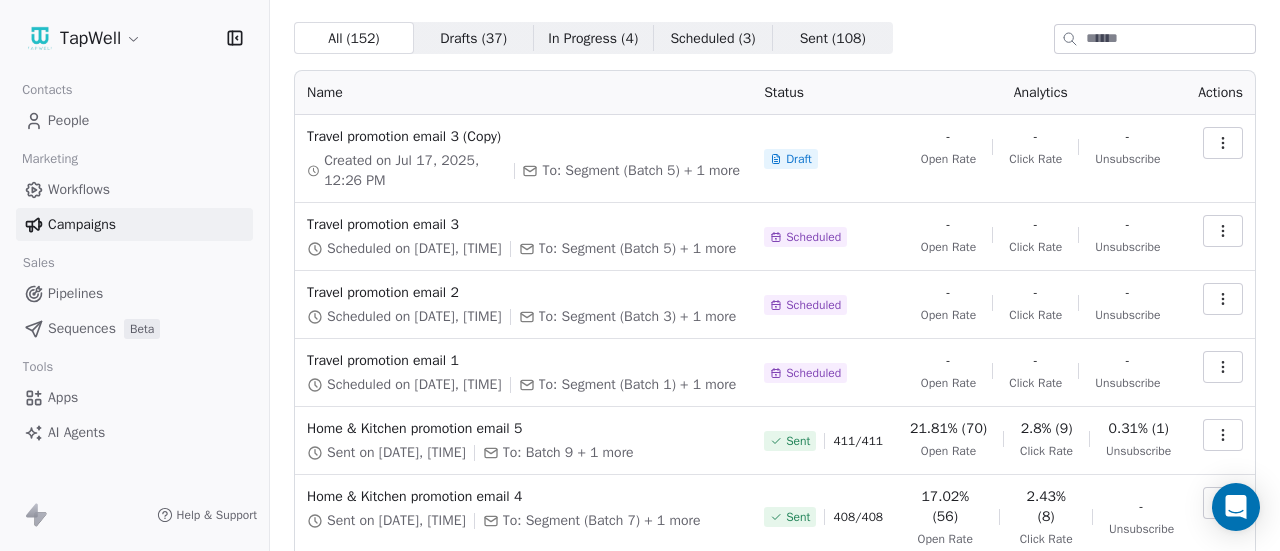 click 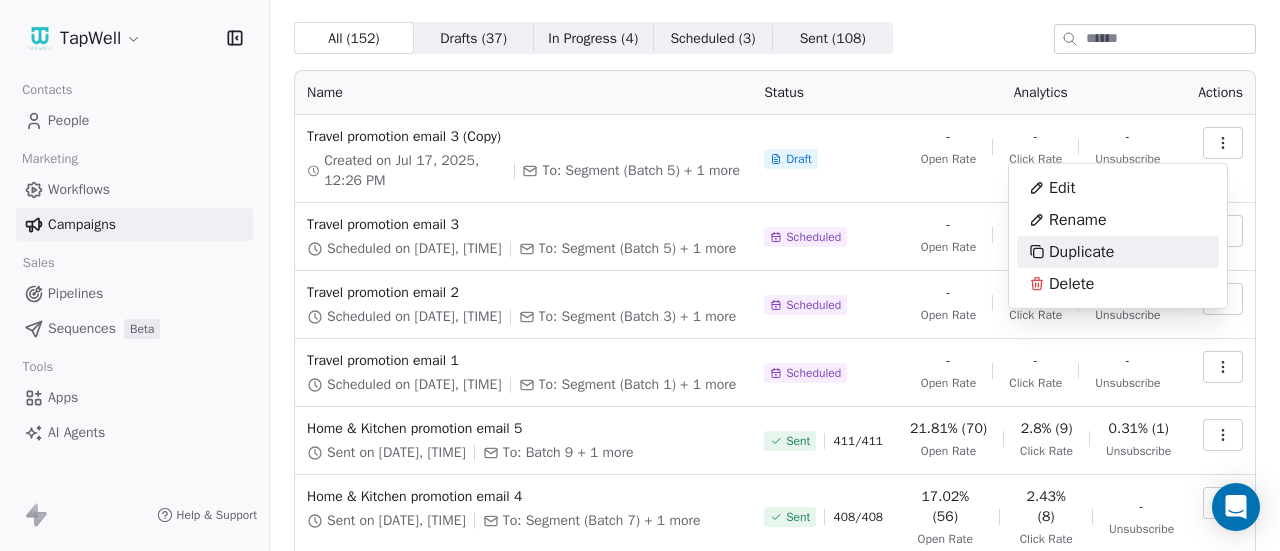 click on "Duplicate" at bounding box center [1081, 252] 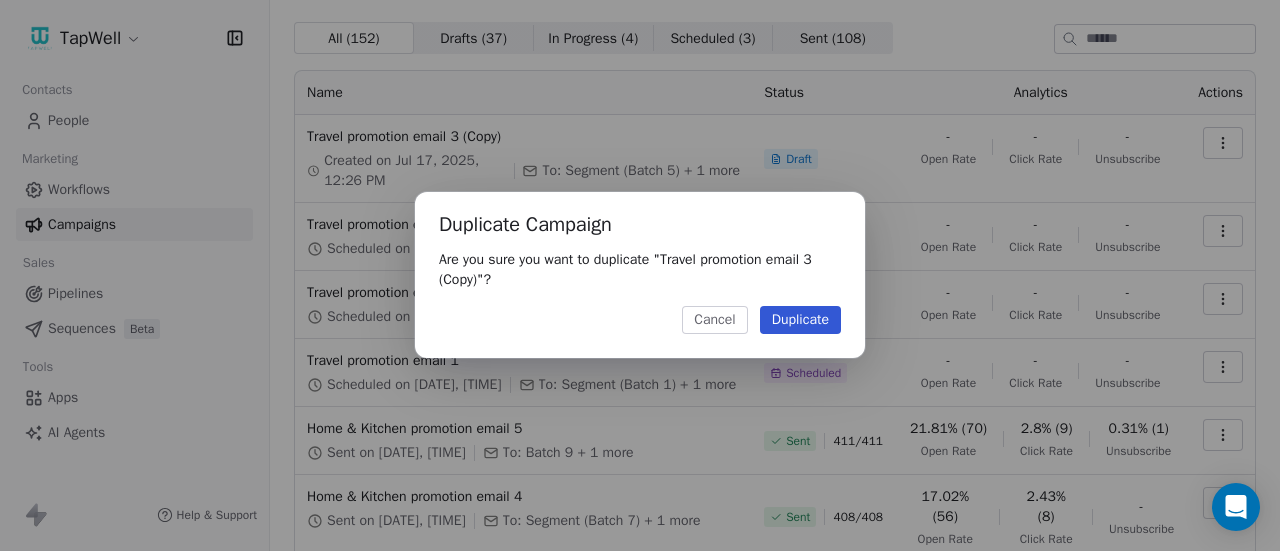click on "Duplicate" at bounding box center (800, 320) 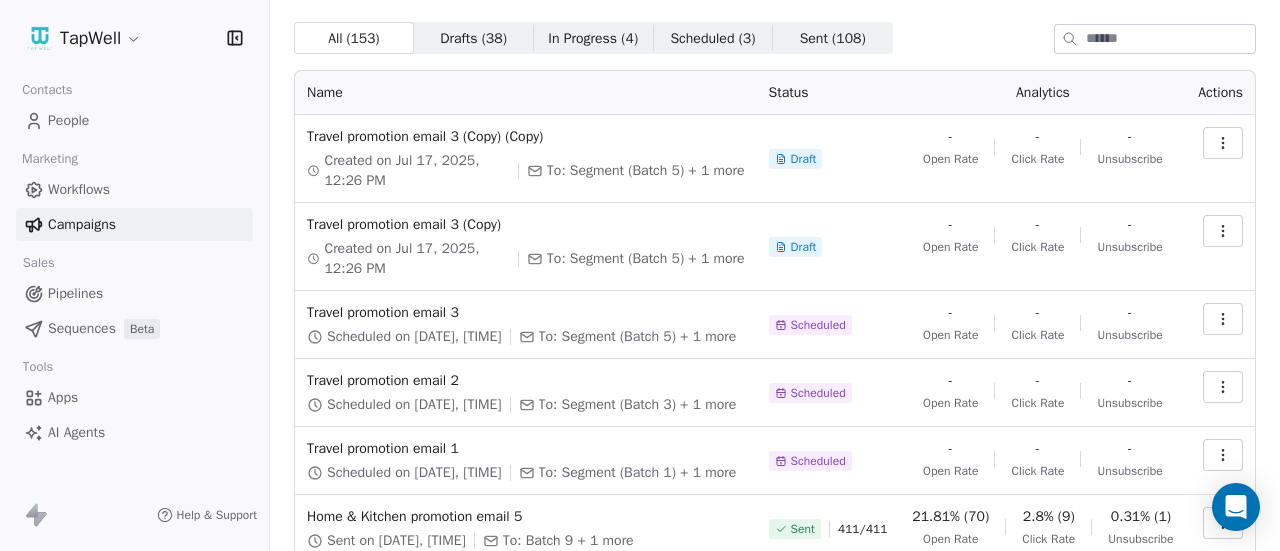 click at bounding box center [1223, 231] 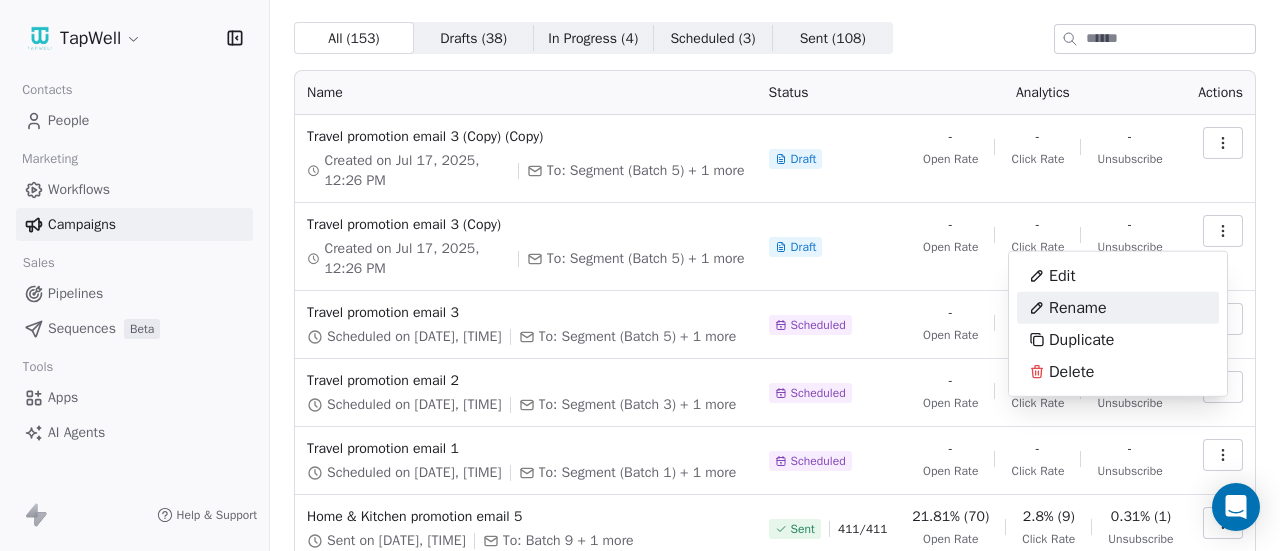 click on "Rename" at bounding box center [1118, 308] 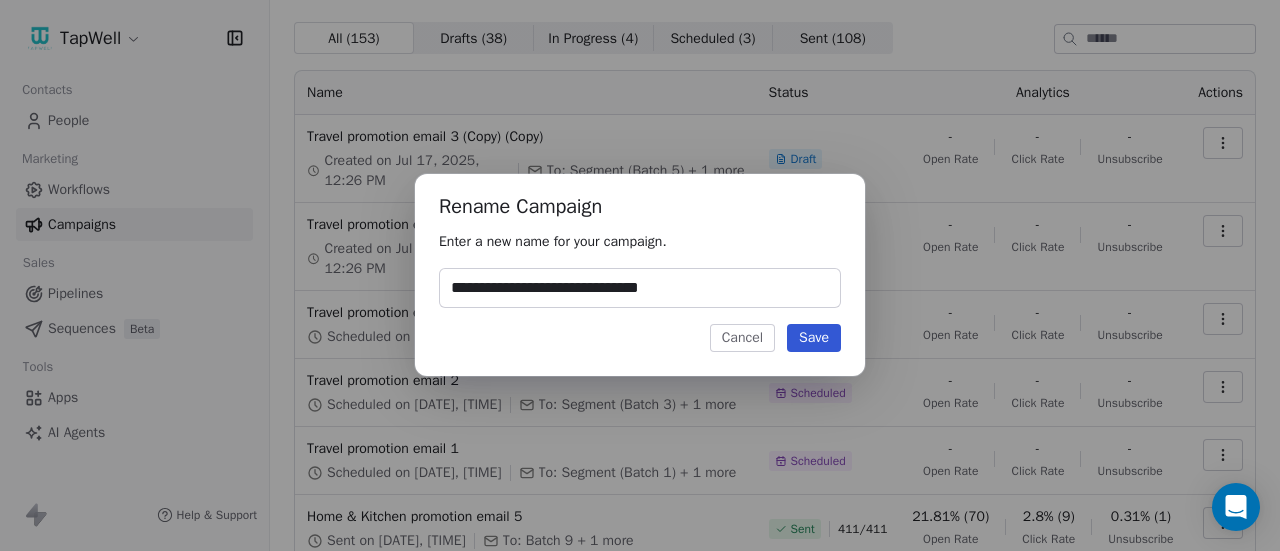 click on "**********" at bounding box center (640, 288) 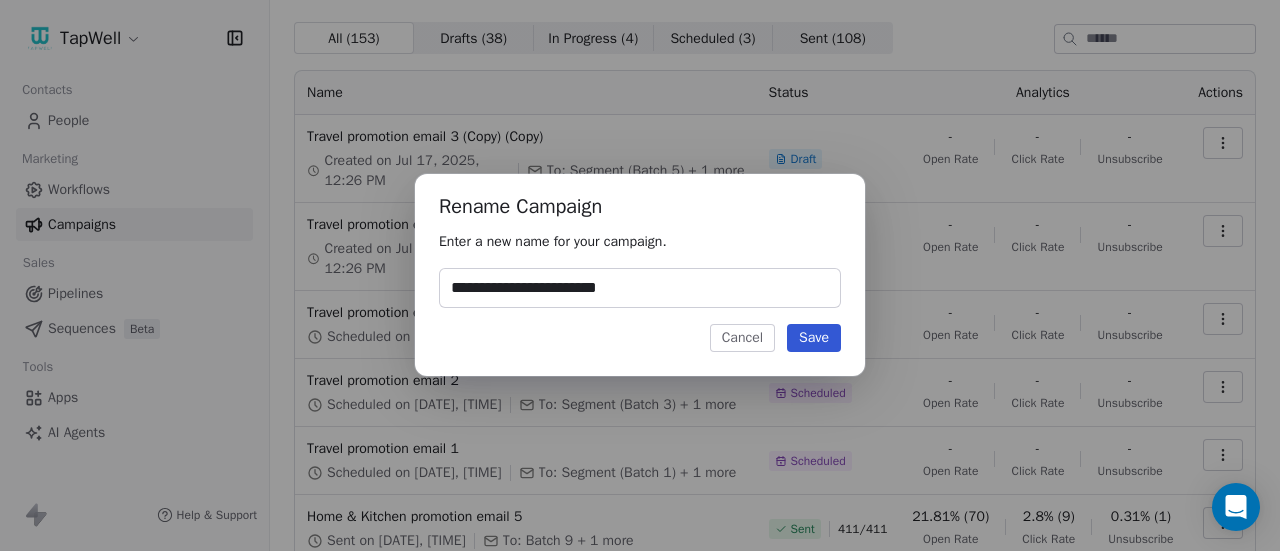 type on "**********" 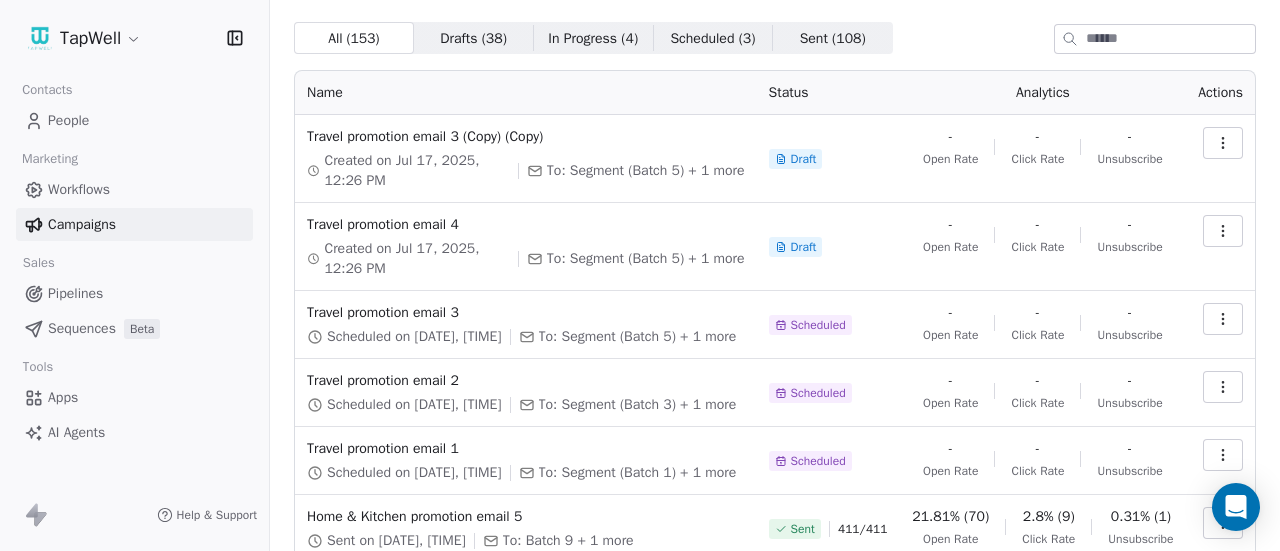 click 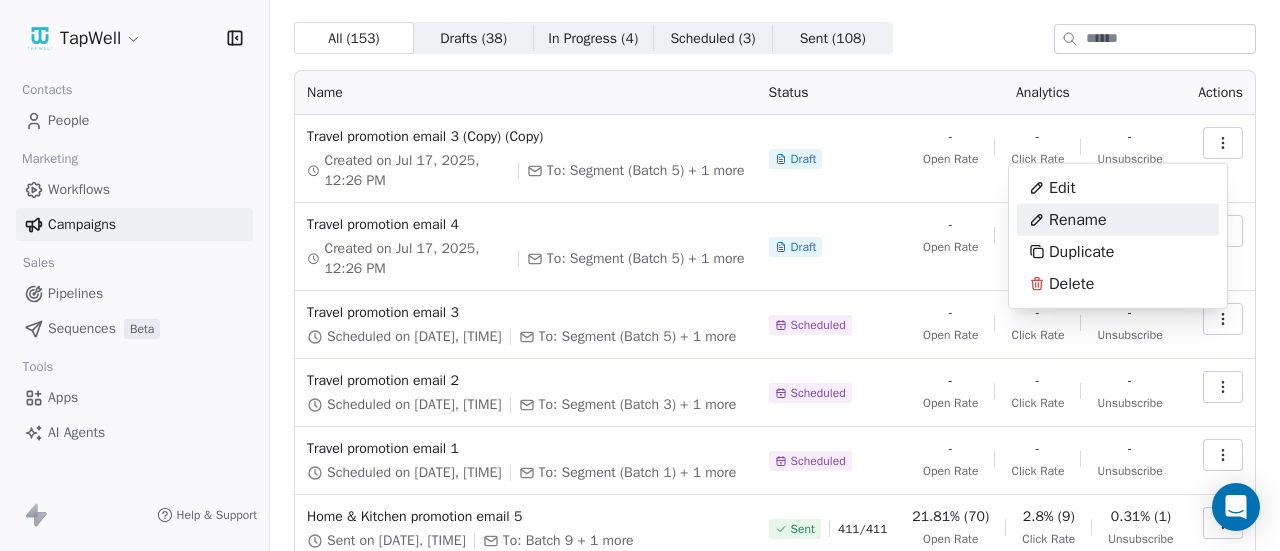 click on "Rename" at bounding box center [1078, 220] 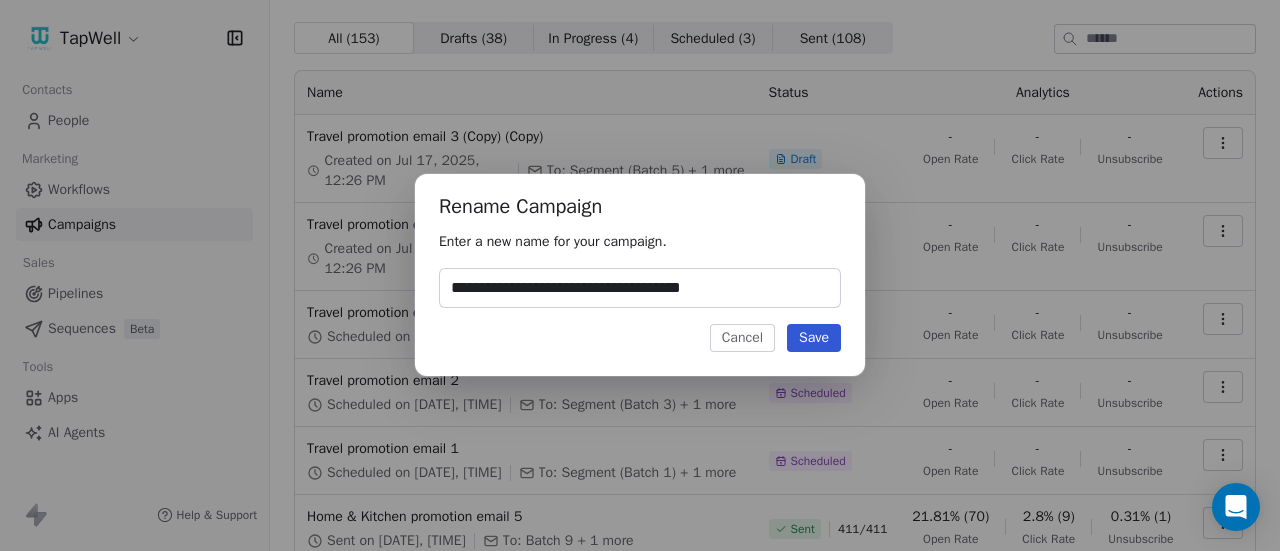 click on "**********" at bounding box center [640, 288] 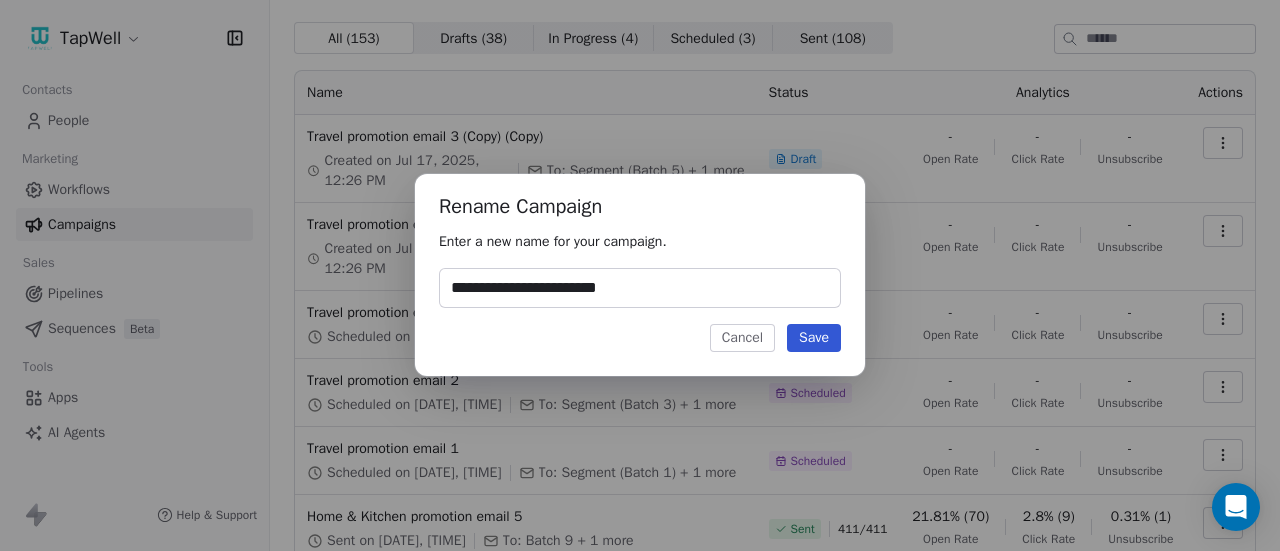 type on "**********" 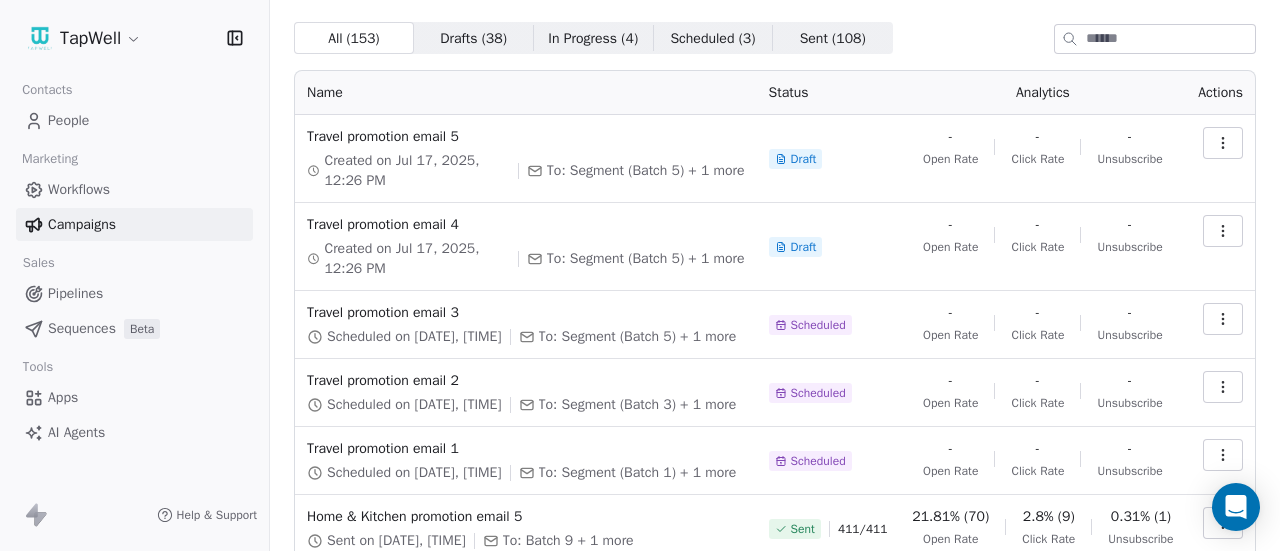 click 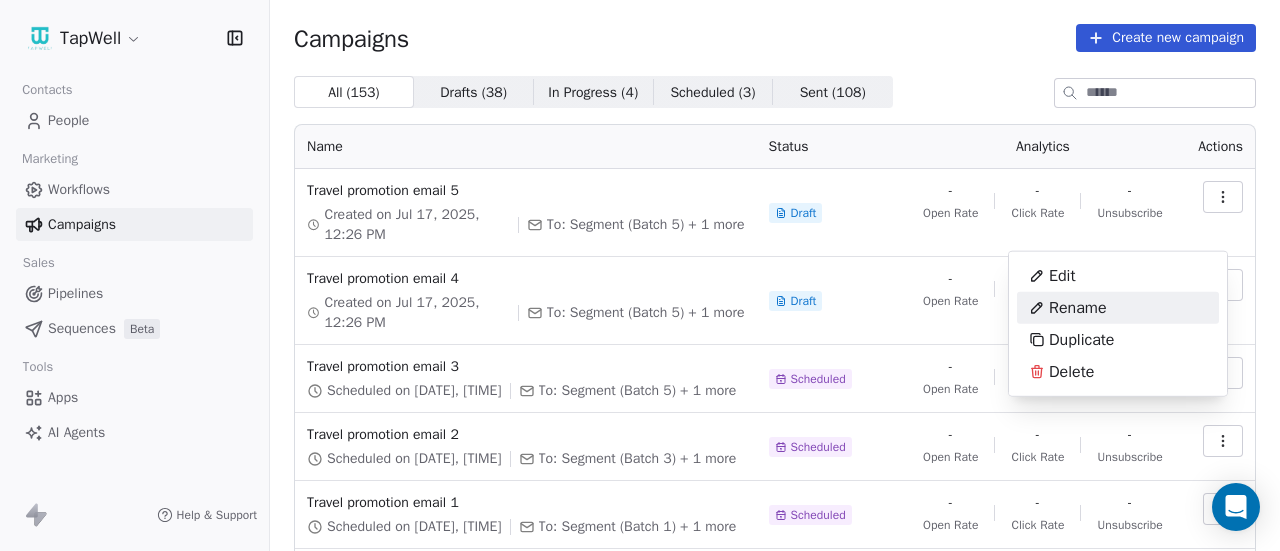 scroll, scrollTop: 0, scrollLeft: 0, axis: both 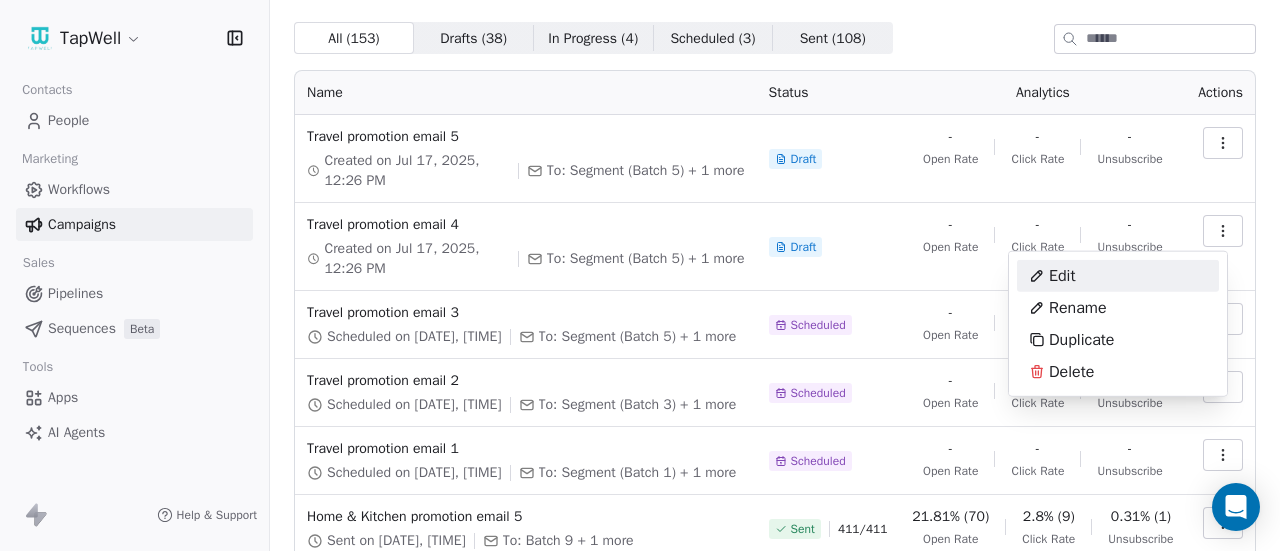 click on "Edit" at bounding box center [1118, 276] 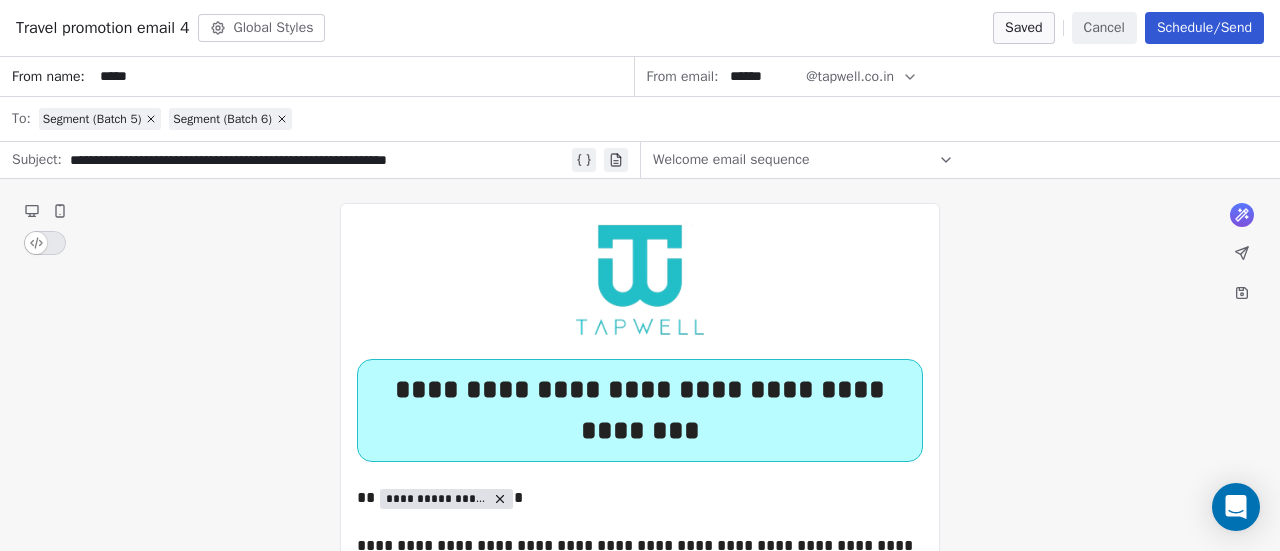 click on "******" at bounding box center (762, 76) 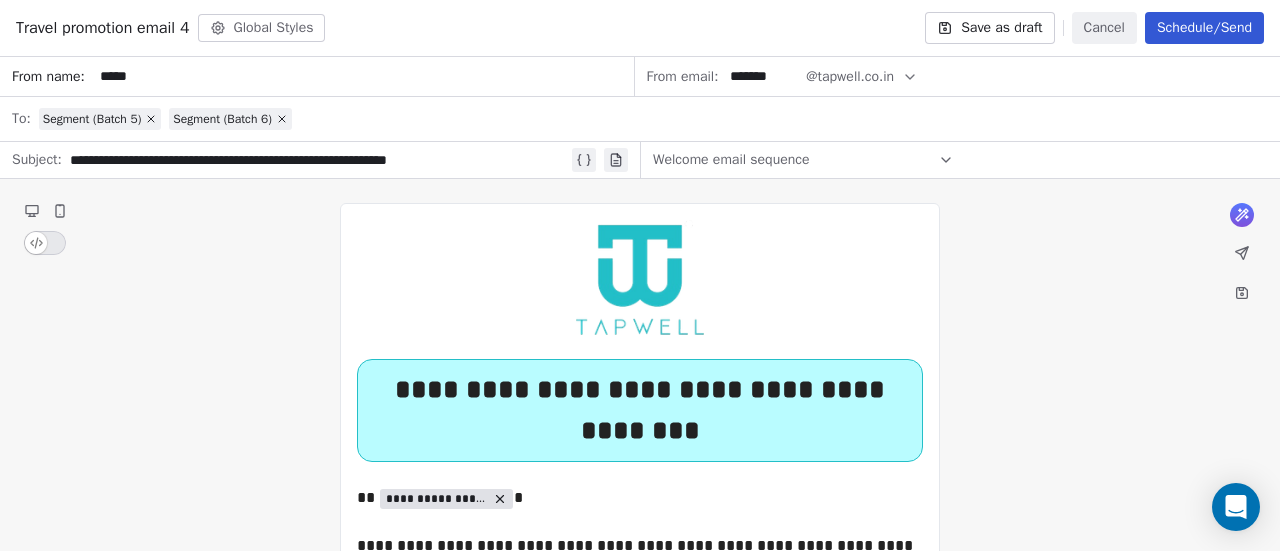 type on "*******" 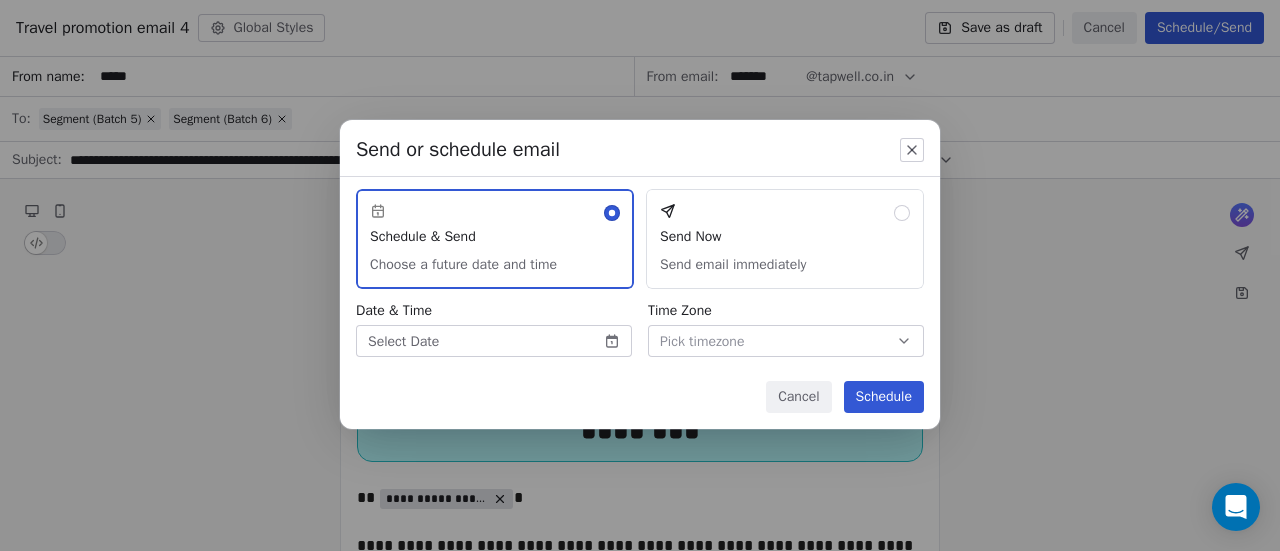 click 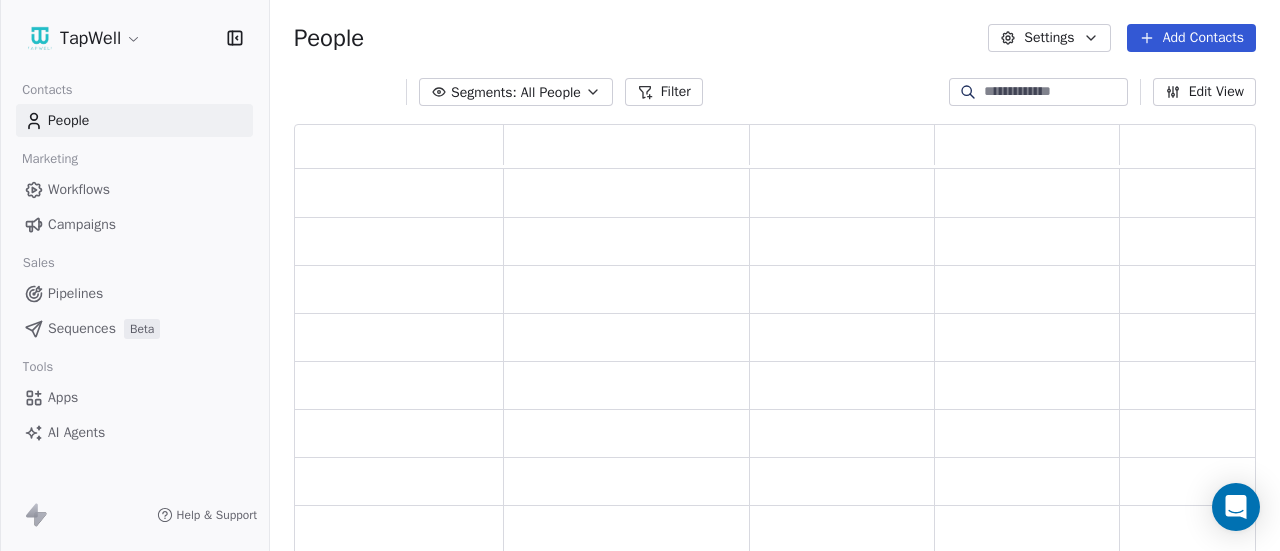 scroll, scrollTop: 0, scrollLeft: 0, axis: both 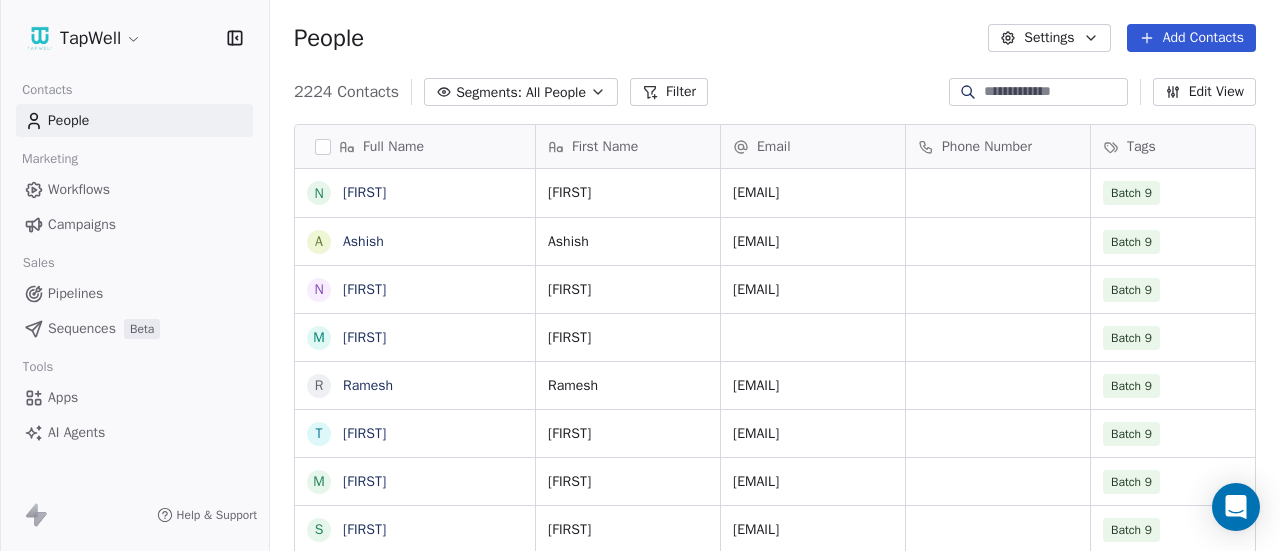 click on "Campaigns" at bounding box center [134, 224] 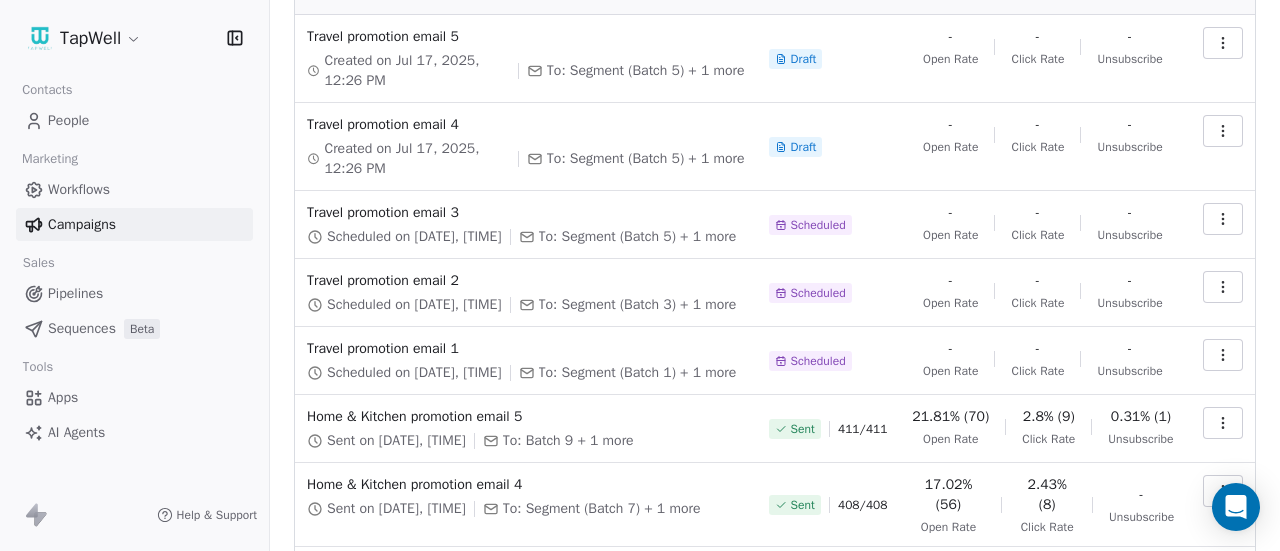 scroll, scrollTop: 158, scrollLeft: 0, axis: vertical 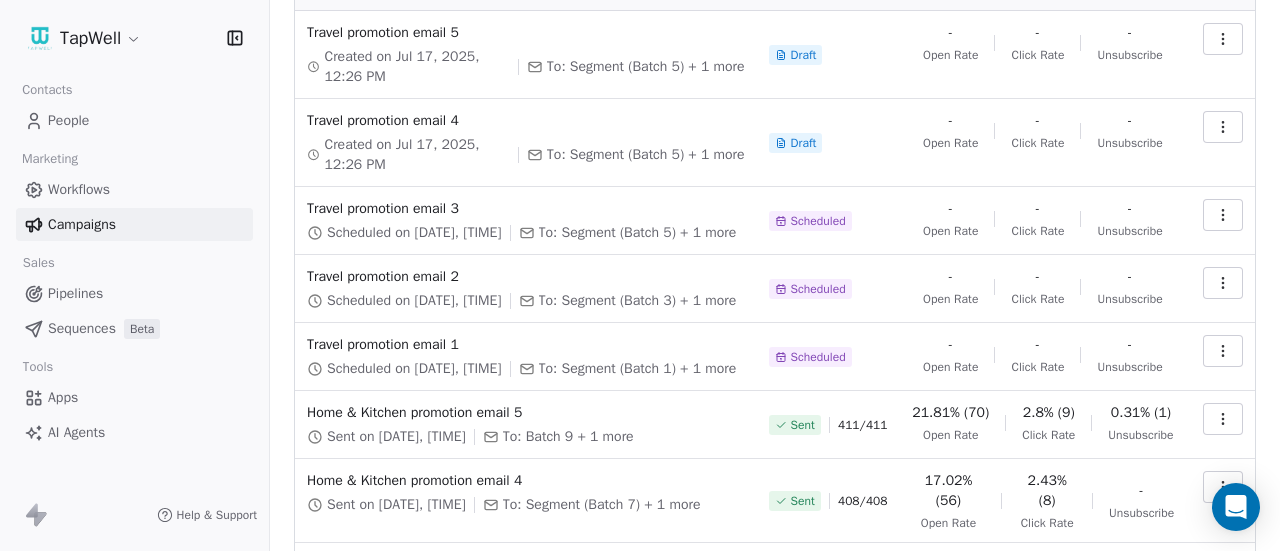 click 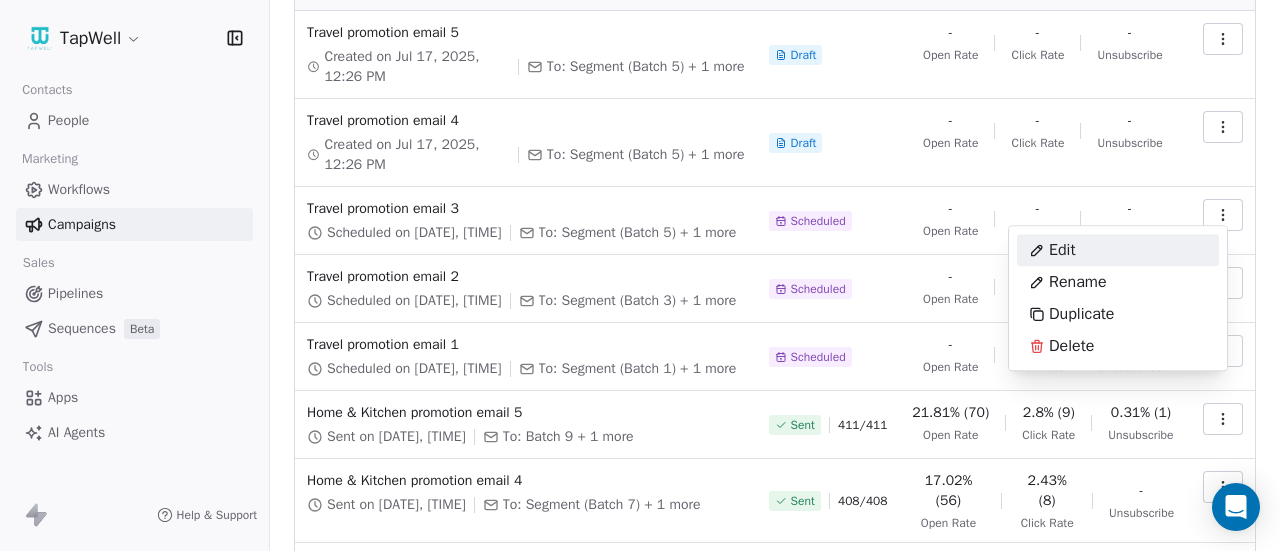 click on "Edit" at bounding box center (1118, 250) 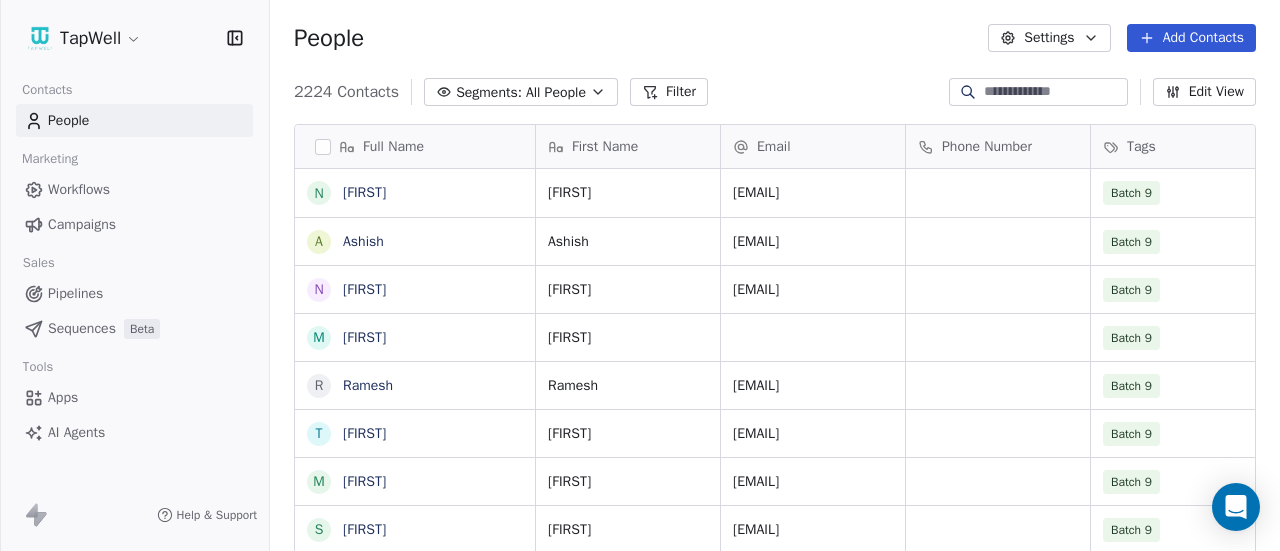 scroll, scrollTop: 0, scrollLeft: 0, axis: both 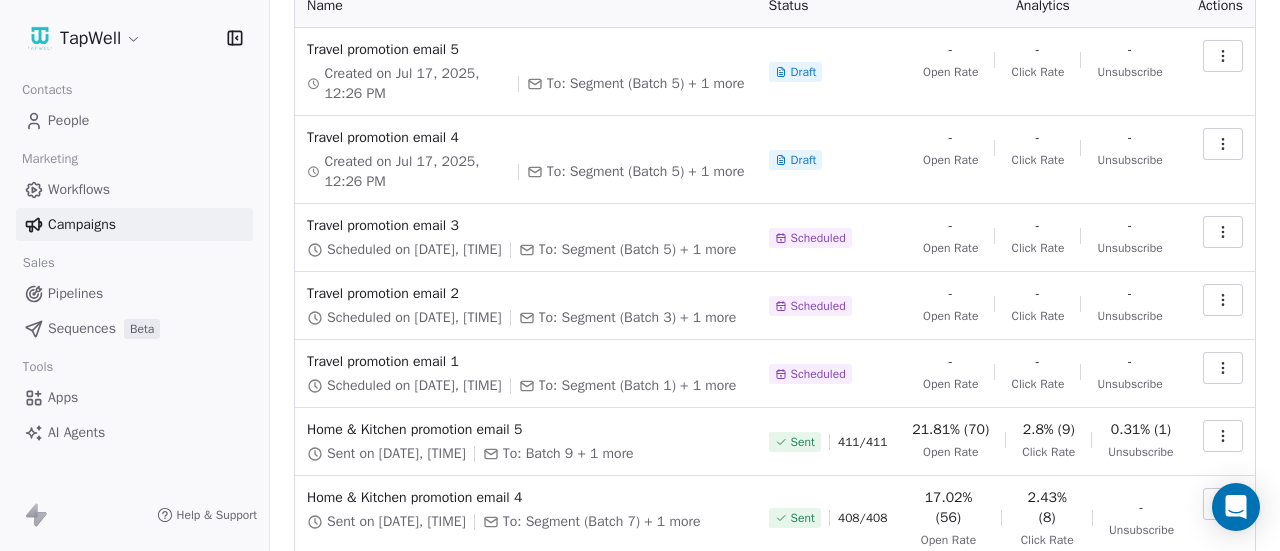 click on "Travel promotion email 2 Scheduled on [DATE], [TIME] To: Segment (Batch 3) + 1 more" at bounding box center [526, 306] 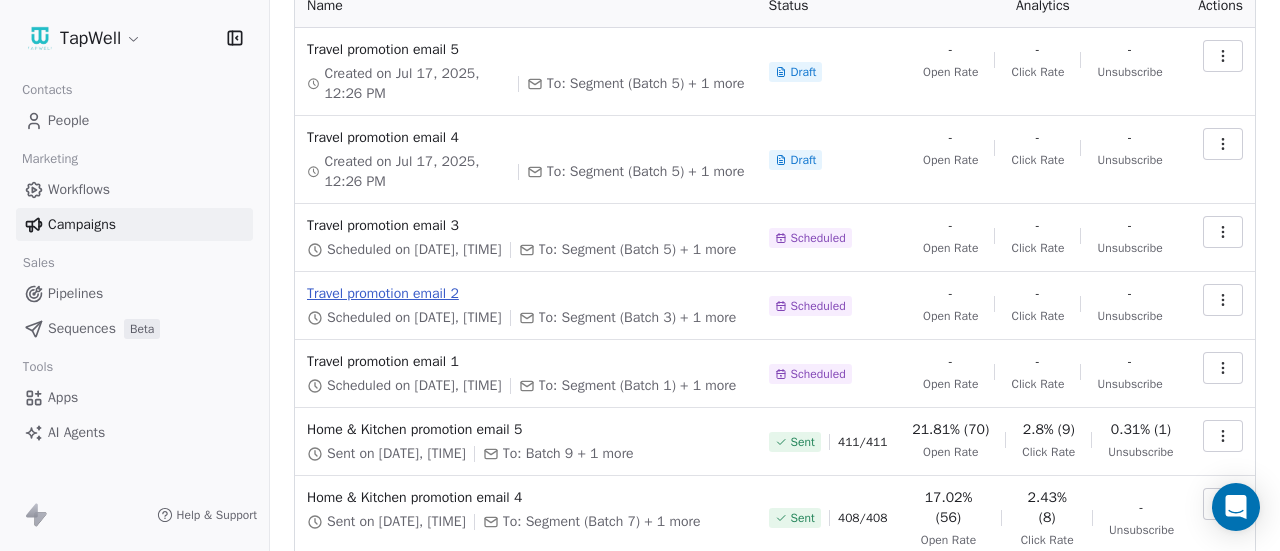click on "Travel promotion email 2" at bounding box center (526, 294) 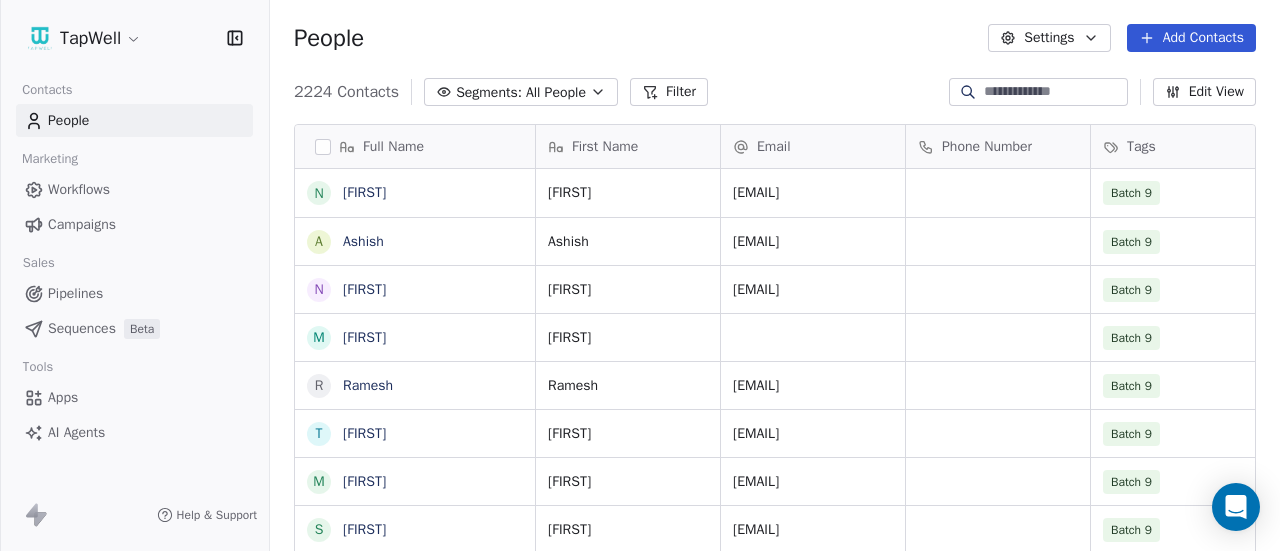 scroll, scrollTop: 0, scrollLeft: 0, axis: both 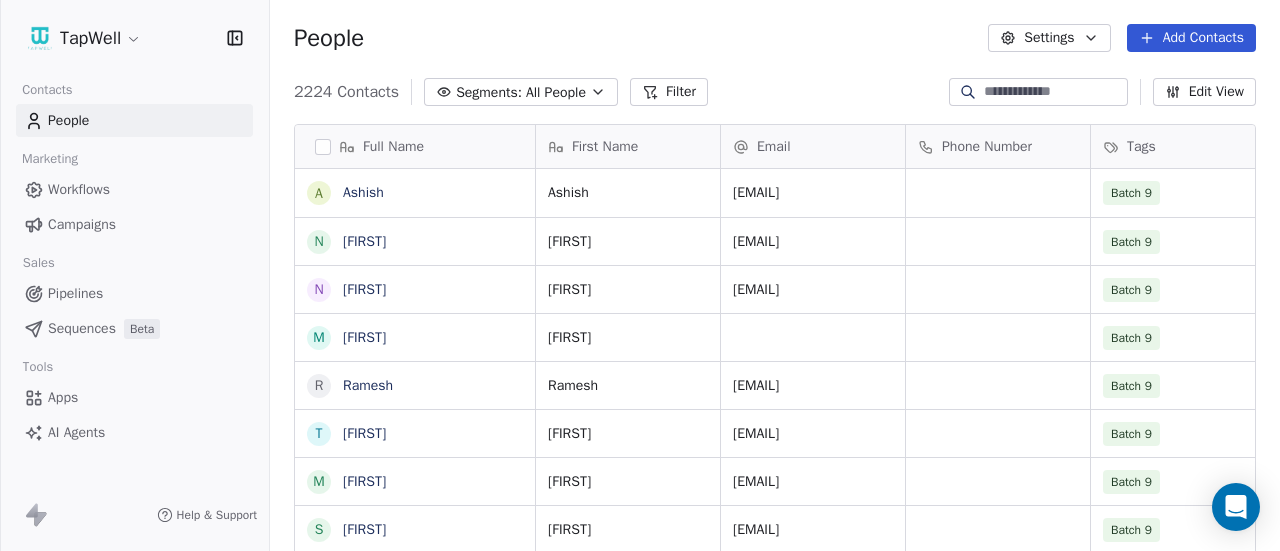 click on "Campaigns" at bounding box center [134, 224] 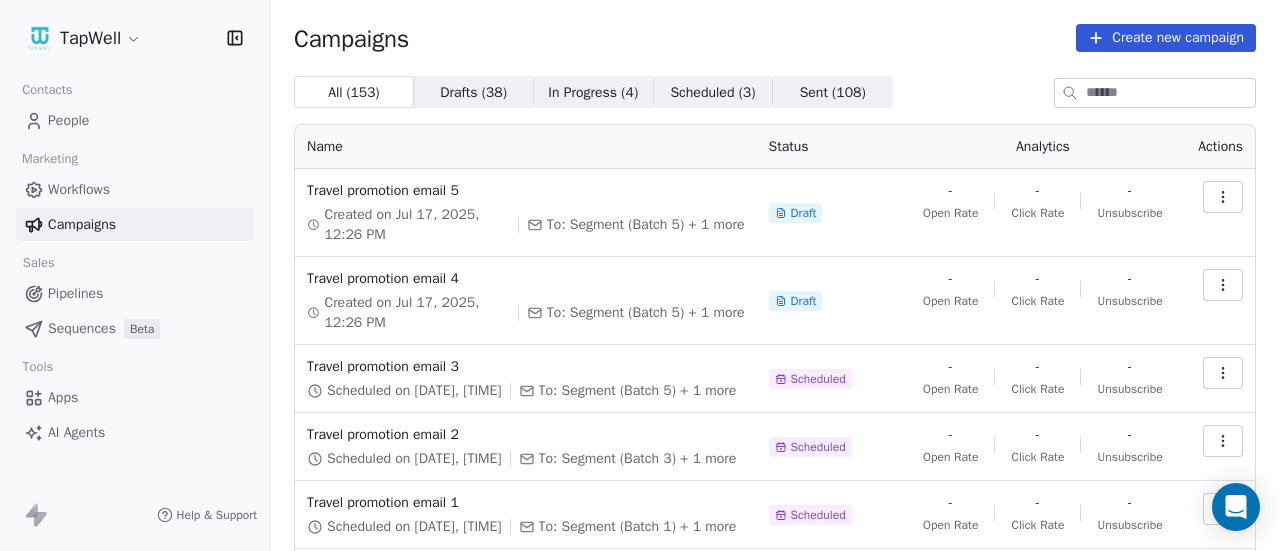 click on "Created on Jul 17, 2025, 12:26 PM" at bounding box center (417, 313) 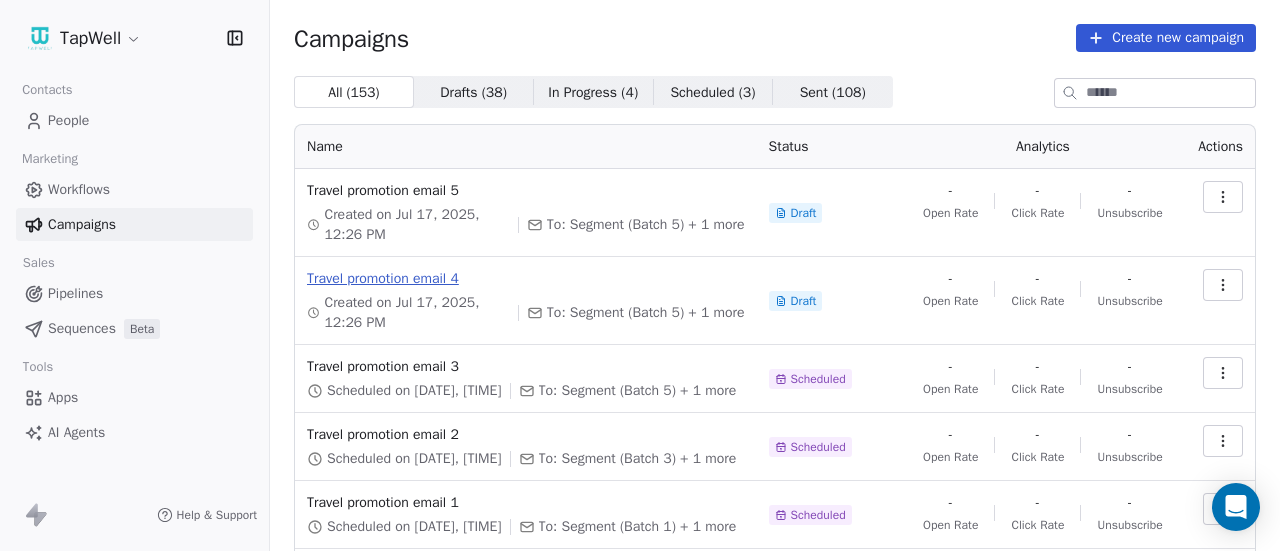 click on "Travel promotion email 4" at bounding box center [526, 279] 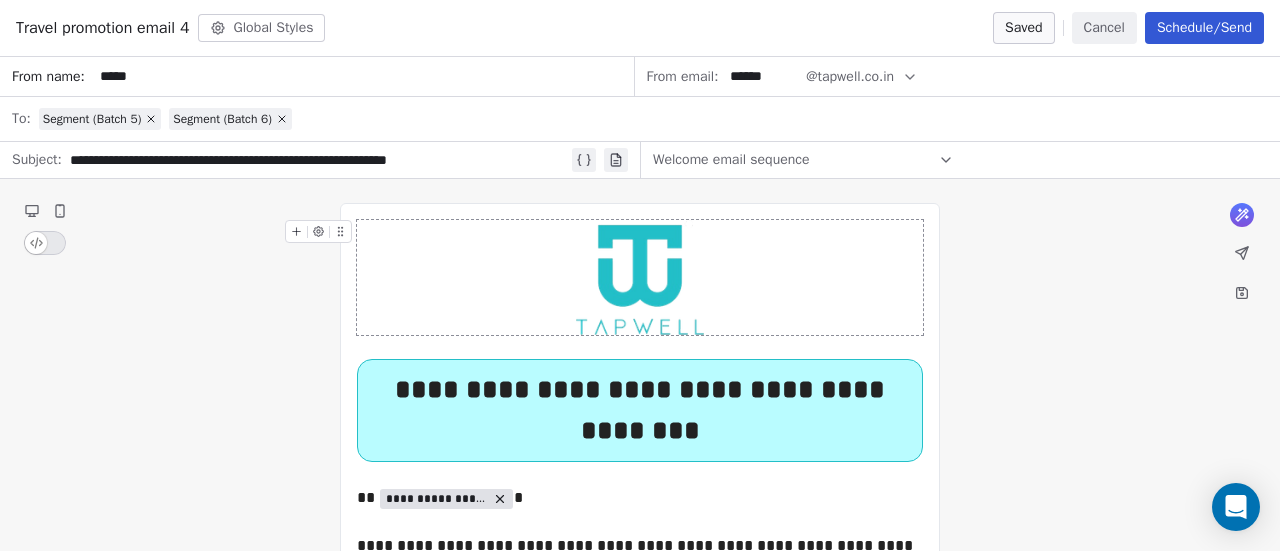 click on "******" at bounding box center [762, 76] 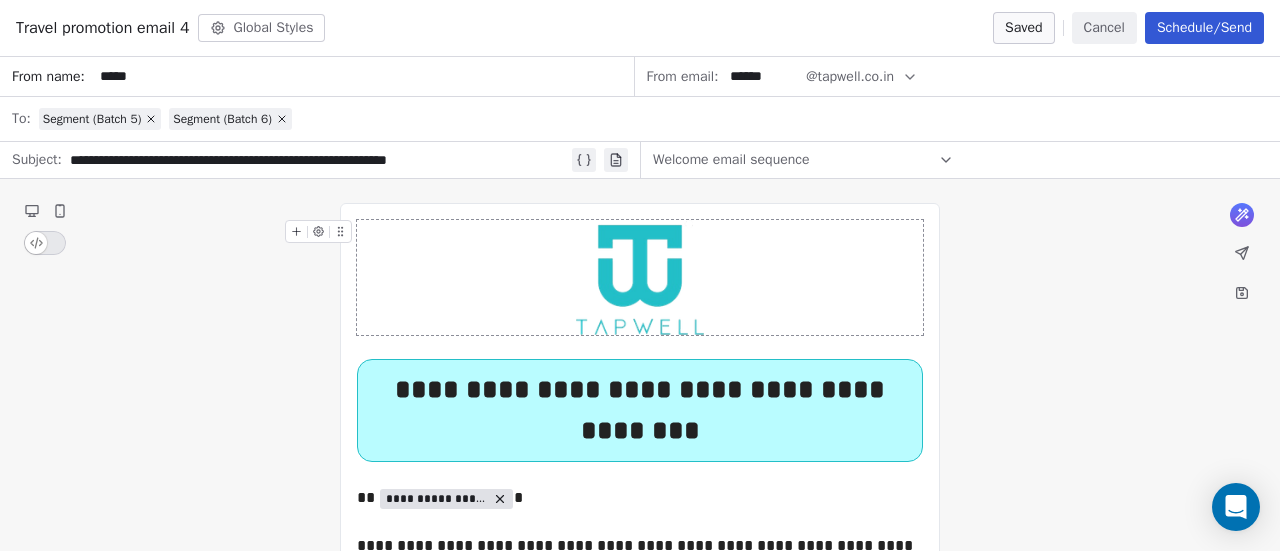 type on "*******" 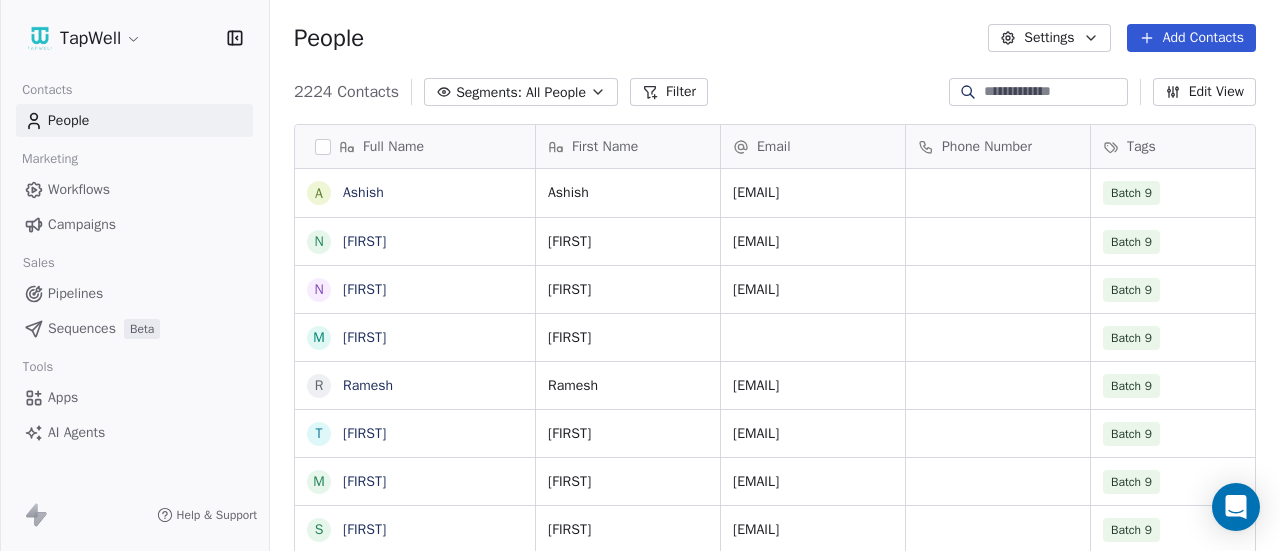 scroll, scrollTop: 16, scrollLeft: 16, axis: both 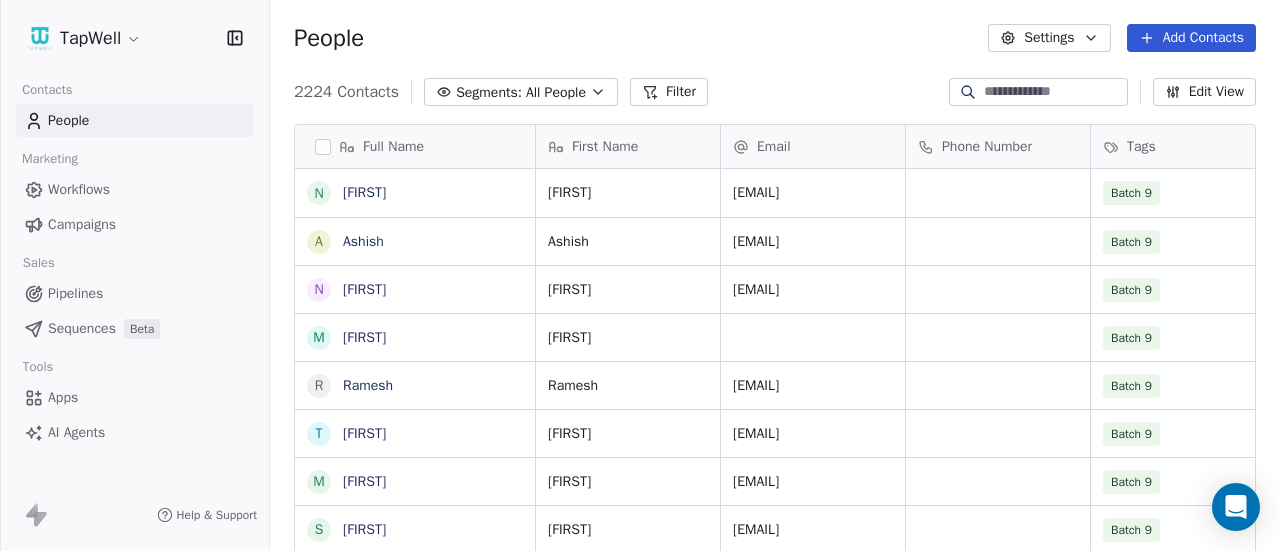 click on "Campaigns" at bounding box center [134, 224] 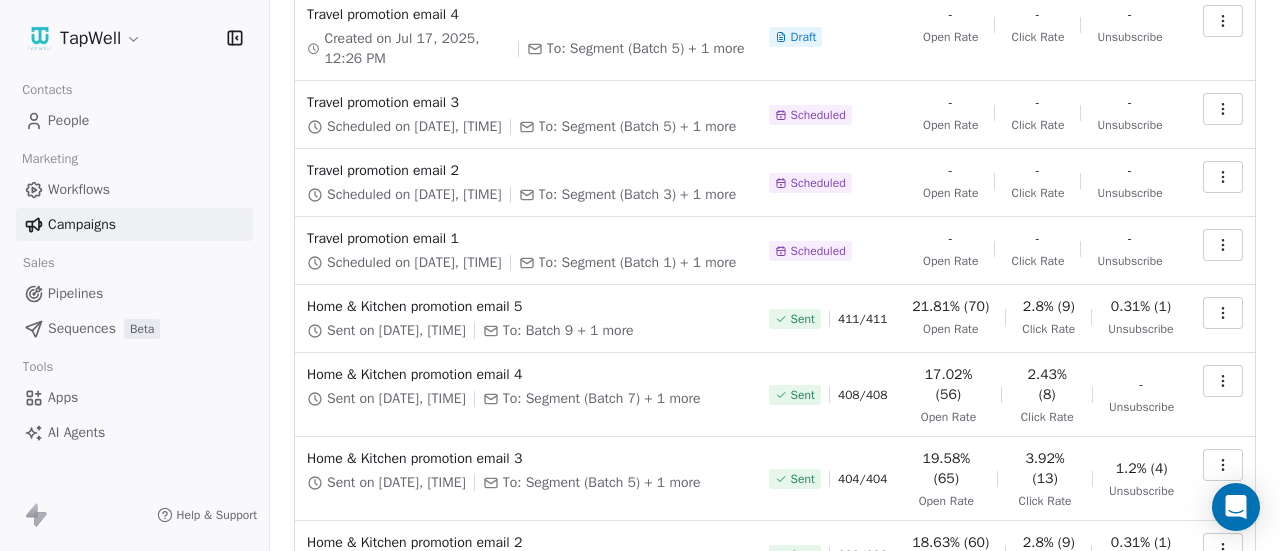 scroll, scrollTop: 266, scrollLeft: 0, axis: vertical 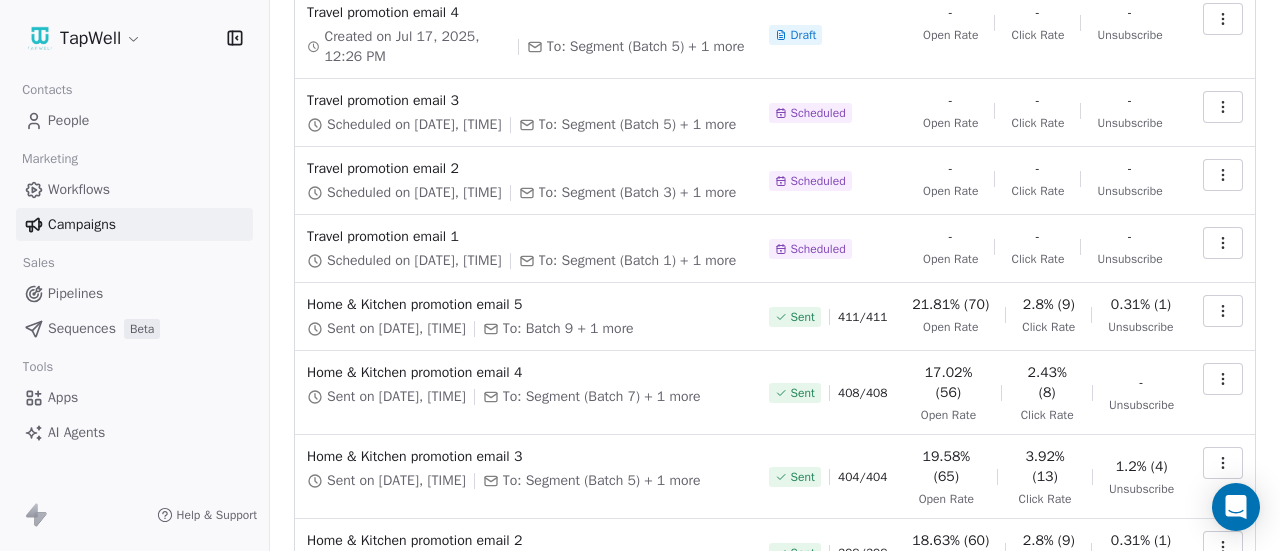 click on "To: Segment (Batch 5) + 1 more" at bounding box center [638, 125] 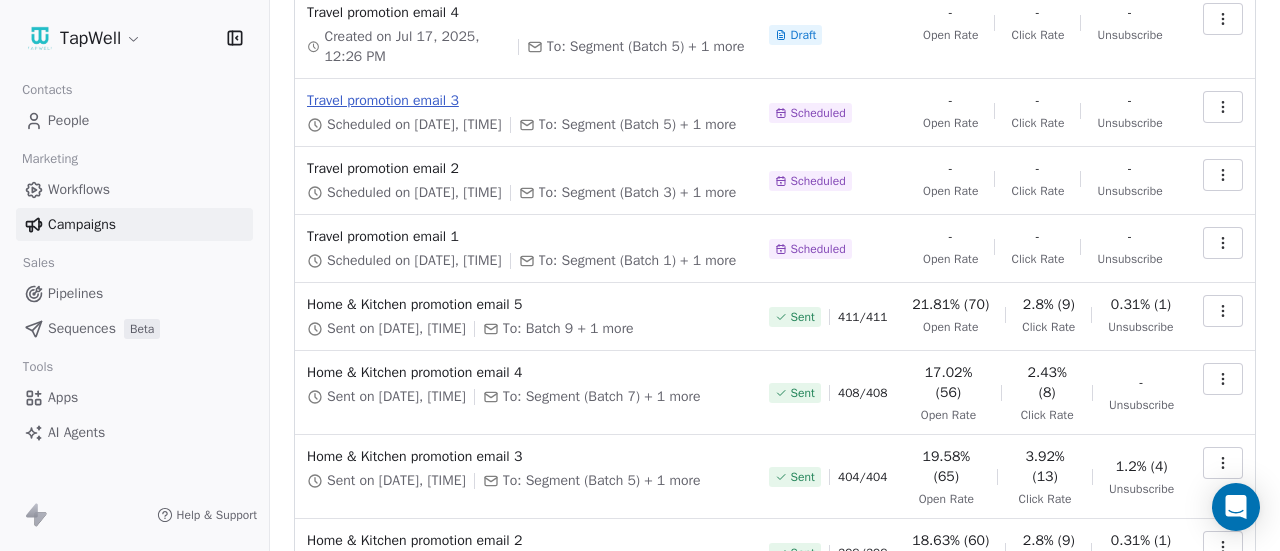 click on "Travel promotion email 3" at bounding box center [526, 101] 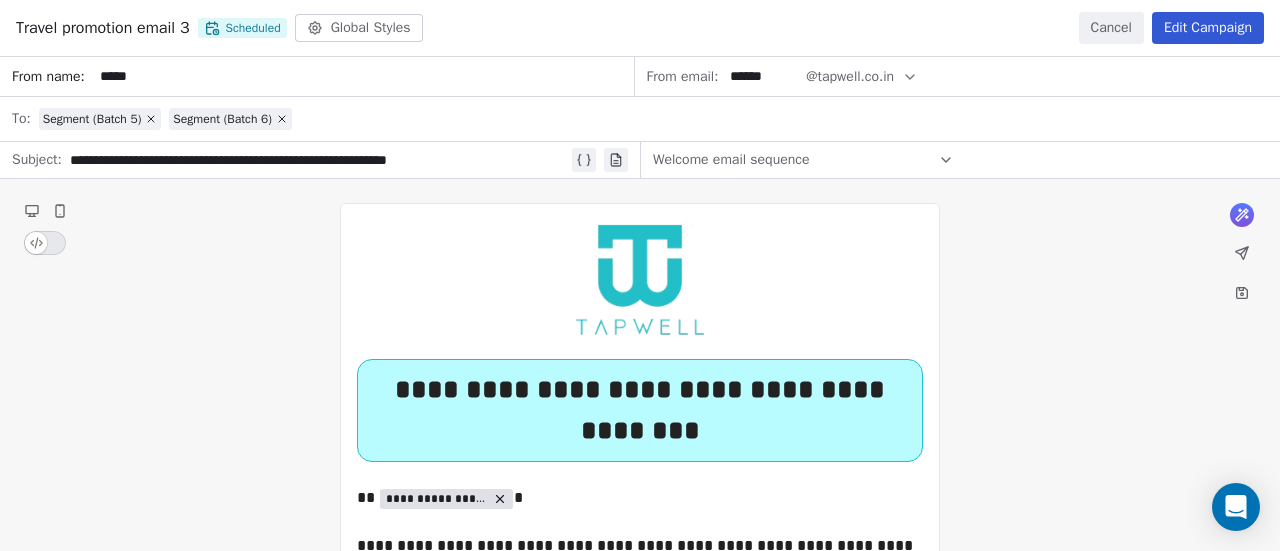 click on "**********" at bounding box center [640, 1885] 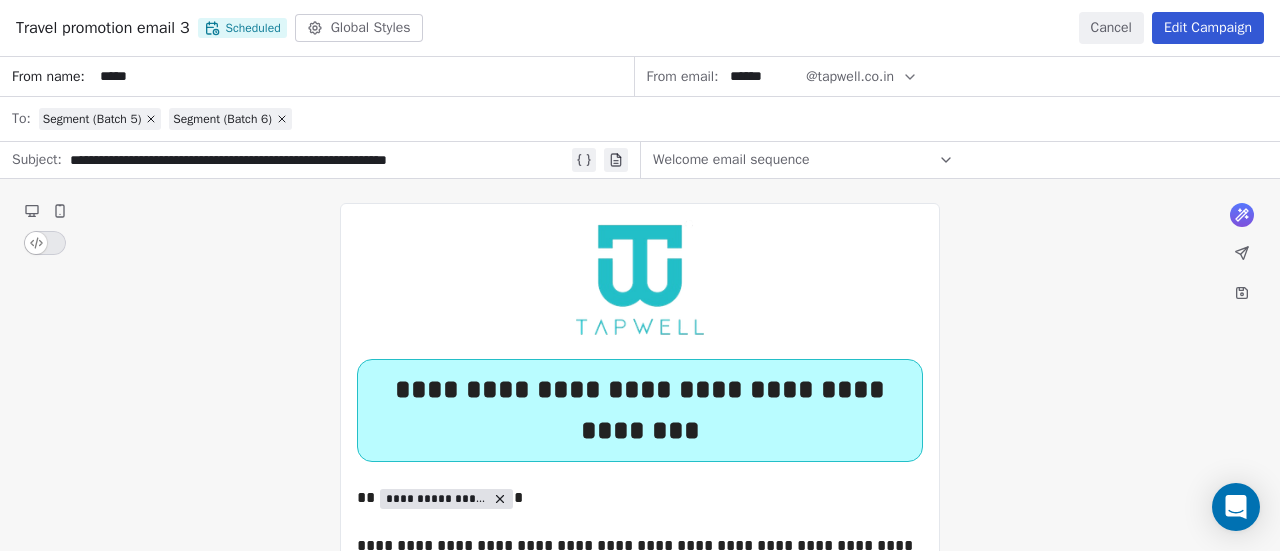 click on "**********" at bounding box center [640, 1885] 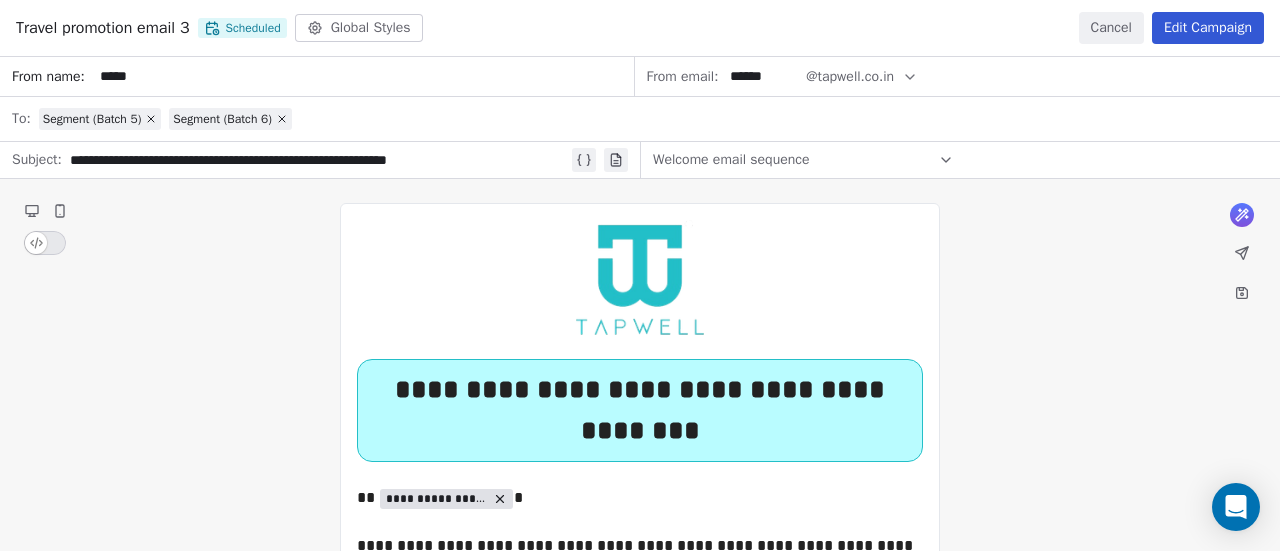 click on "**********" at bounding box center (640, 1885) 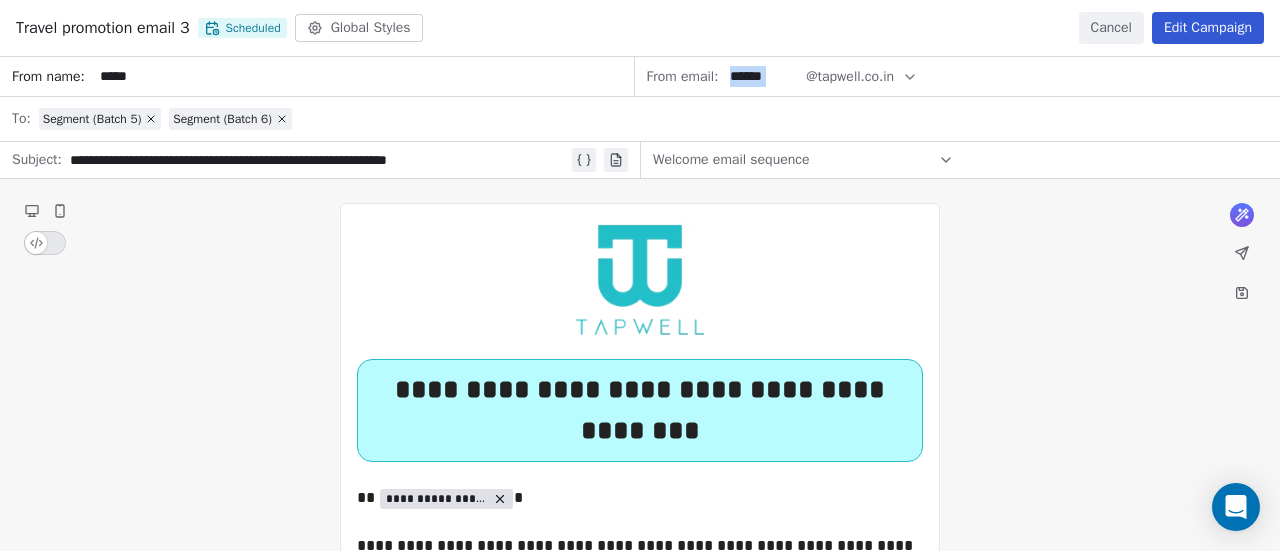 click on "**********" at bounding box center (640, 1885) 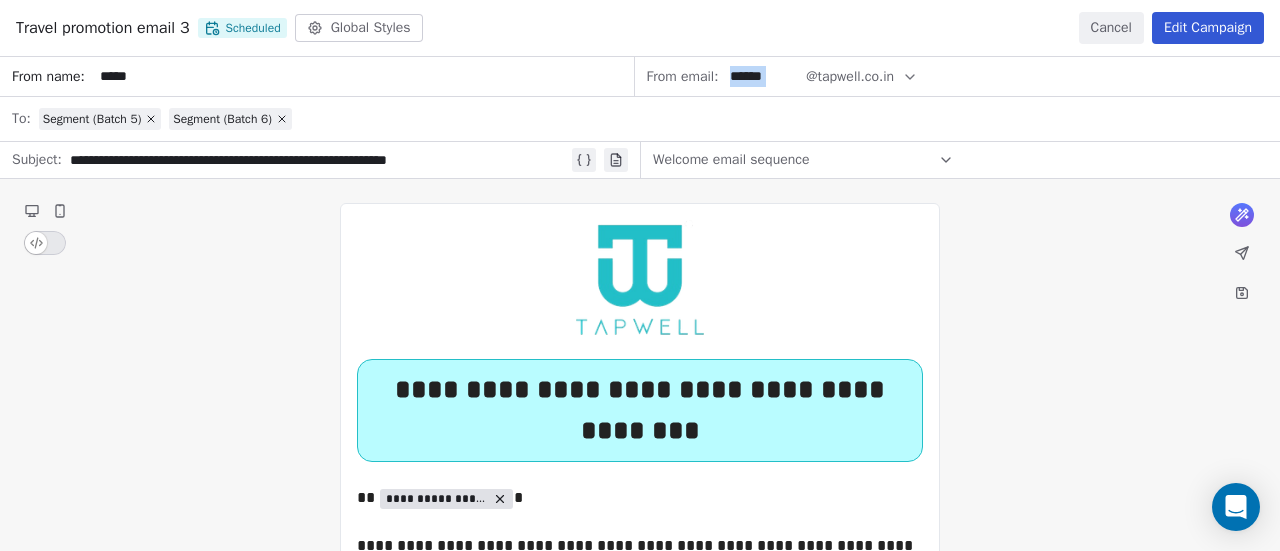 click on "**********" at bounding box center [640, 1885] 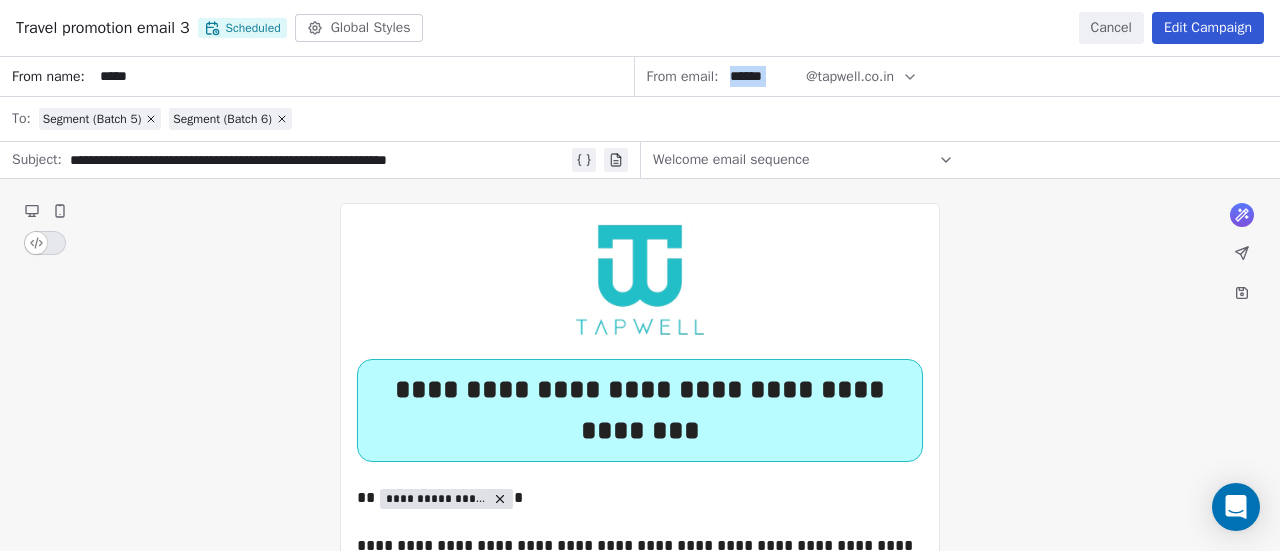 click on "**********" at bounding box center (640, 1885) 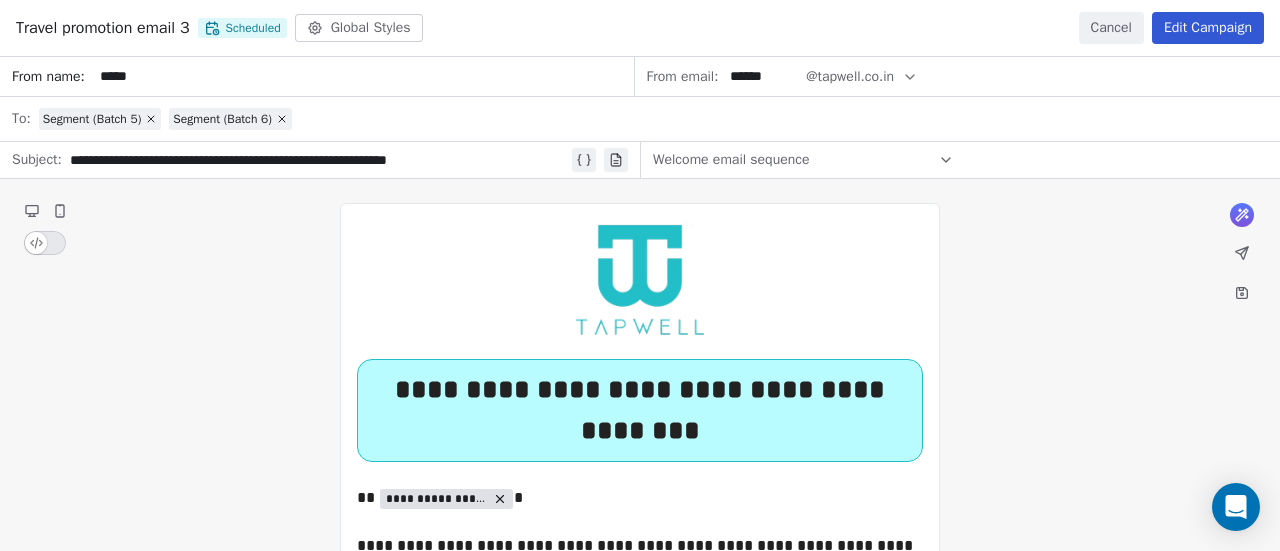 click on "Travel promotion email 3 Scheduled  Global Styles Cancel Edit Campaign" at bounding box center [640, 28] 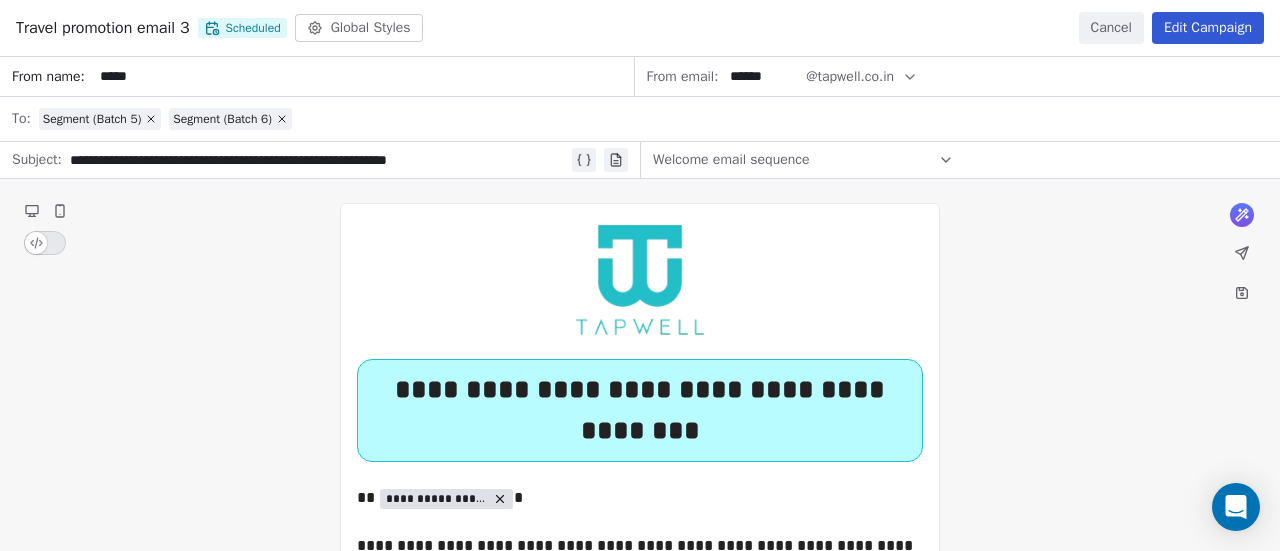 click on "**********" at bounding box center (640, 1885) 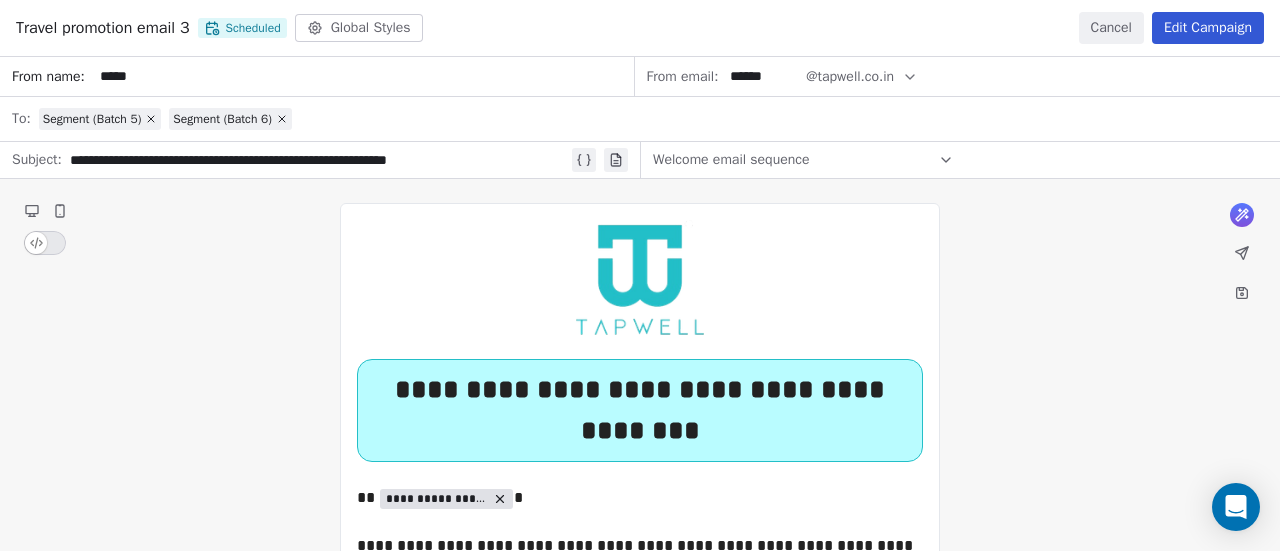 click on "Edit Campaign" at bounding box center (1208, 28) 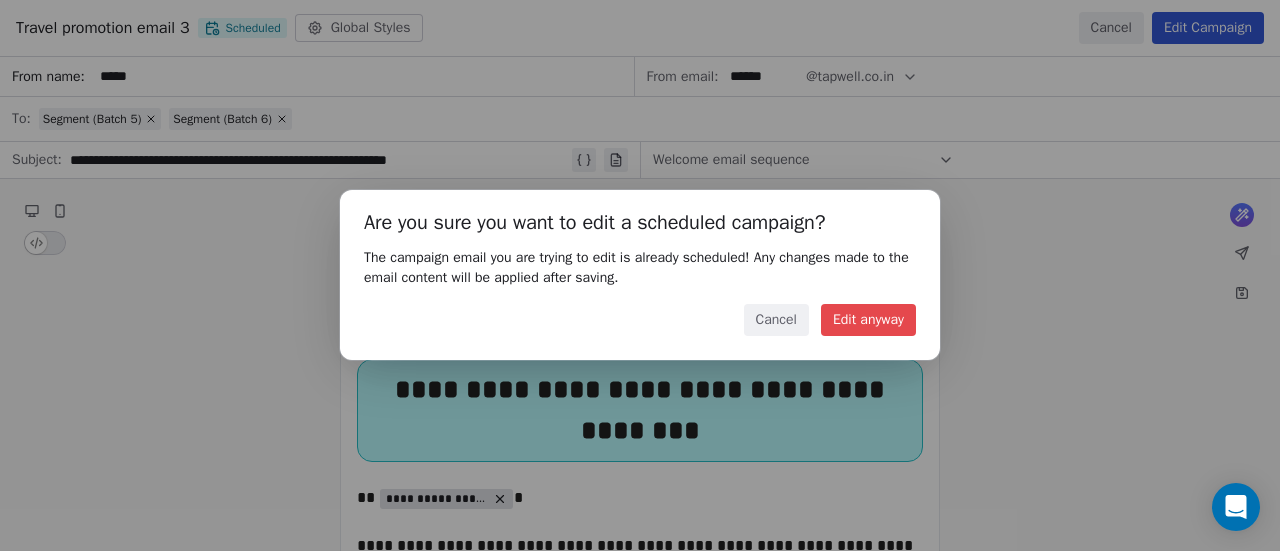 click on "Edit anyway" at bounding box center (868, 320) 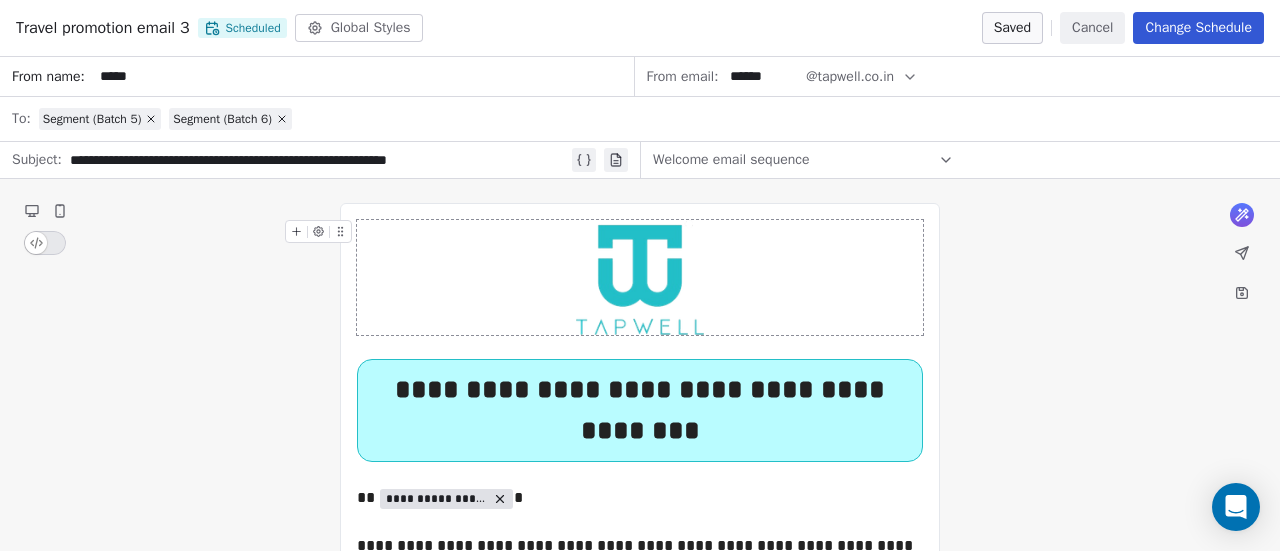 click on "******" at bounding box center [762, 76] 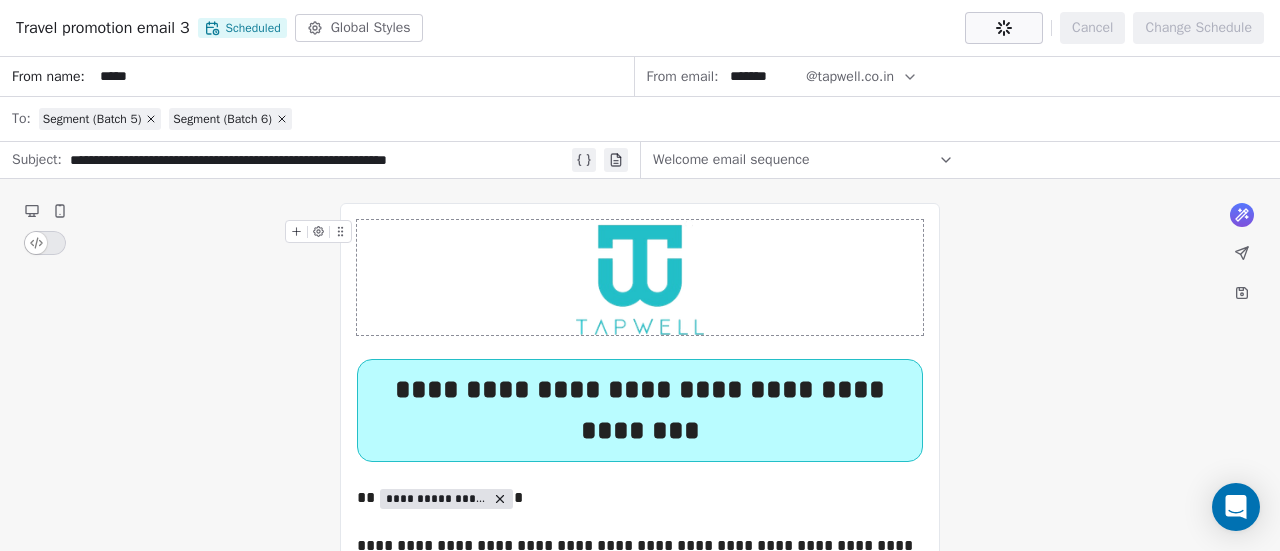 scroll, scrollTop: 0, scrollLeft: 0, axis: both 